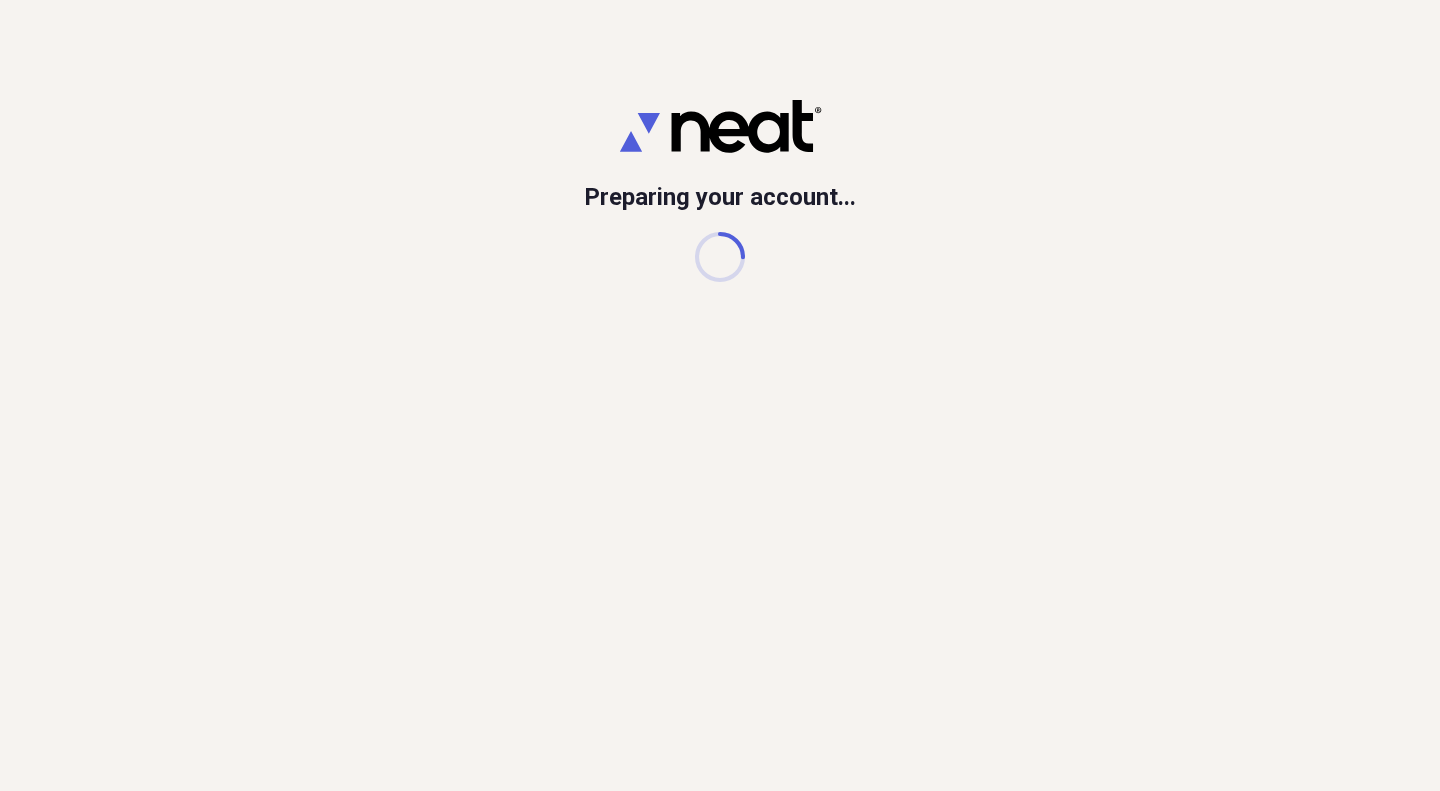 scroll, scrollTop: 0, scrollLeft: 0, axis: both 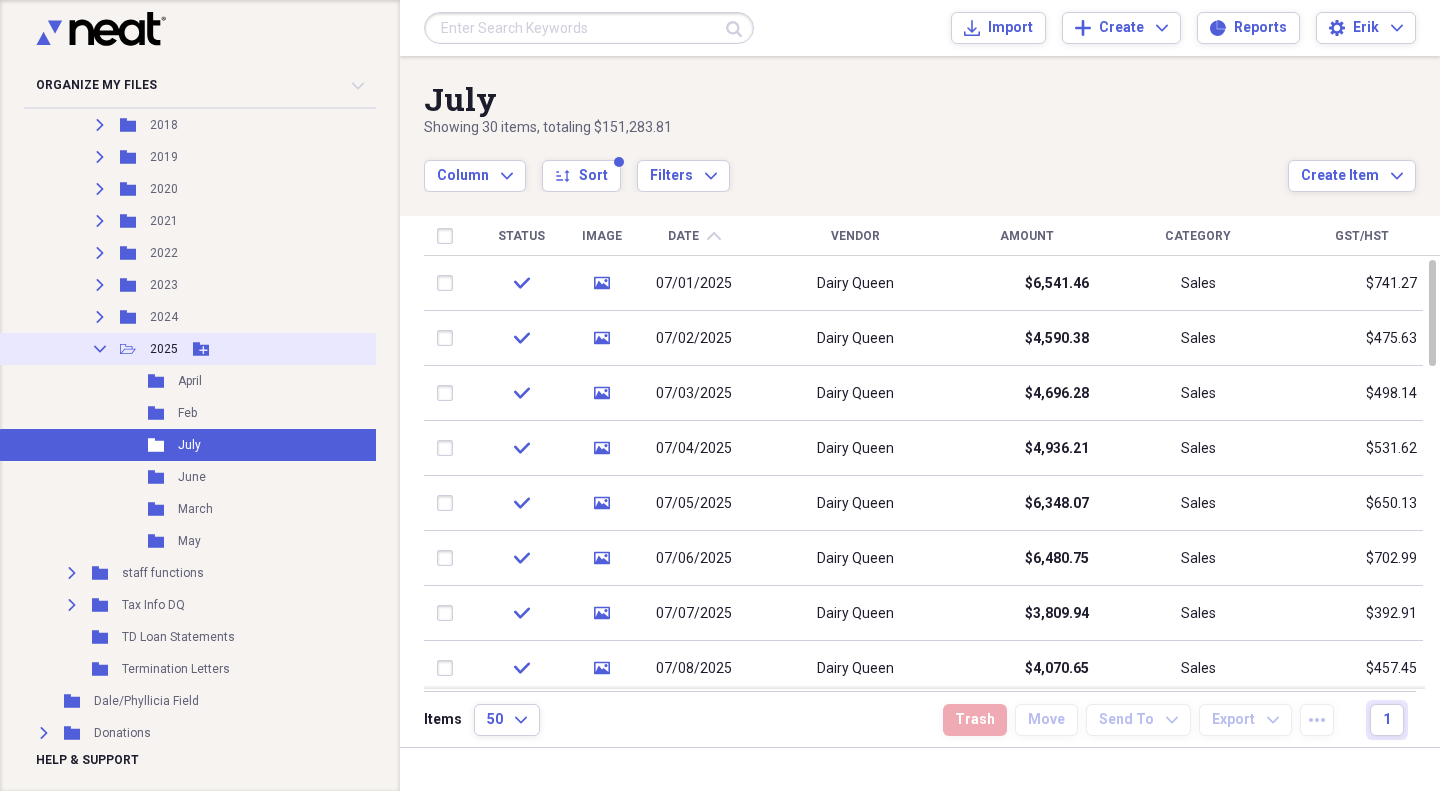 click 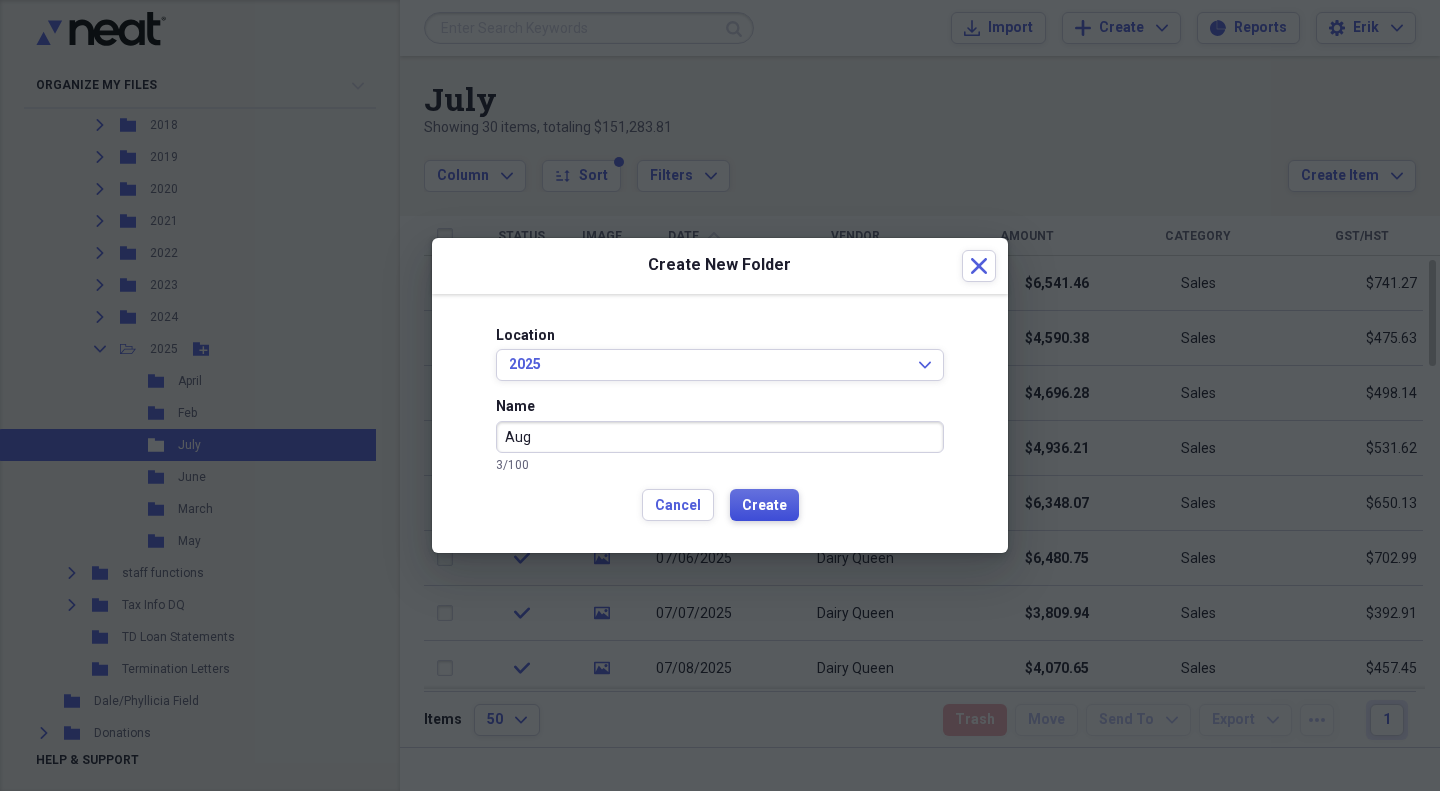 type on "Aug" 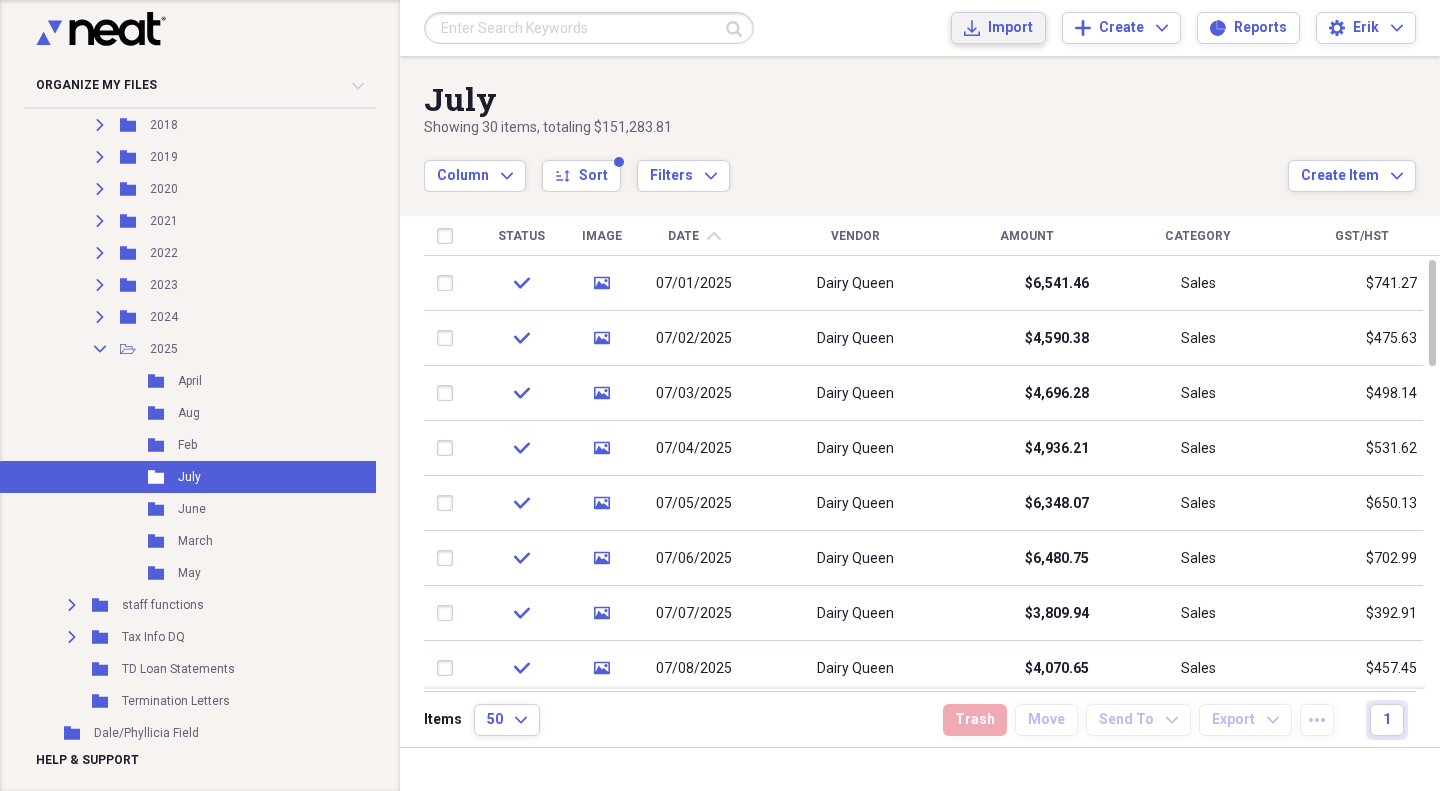 click on "Import" at bounding box center (1010, 28) 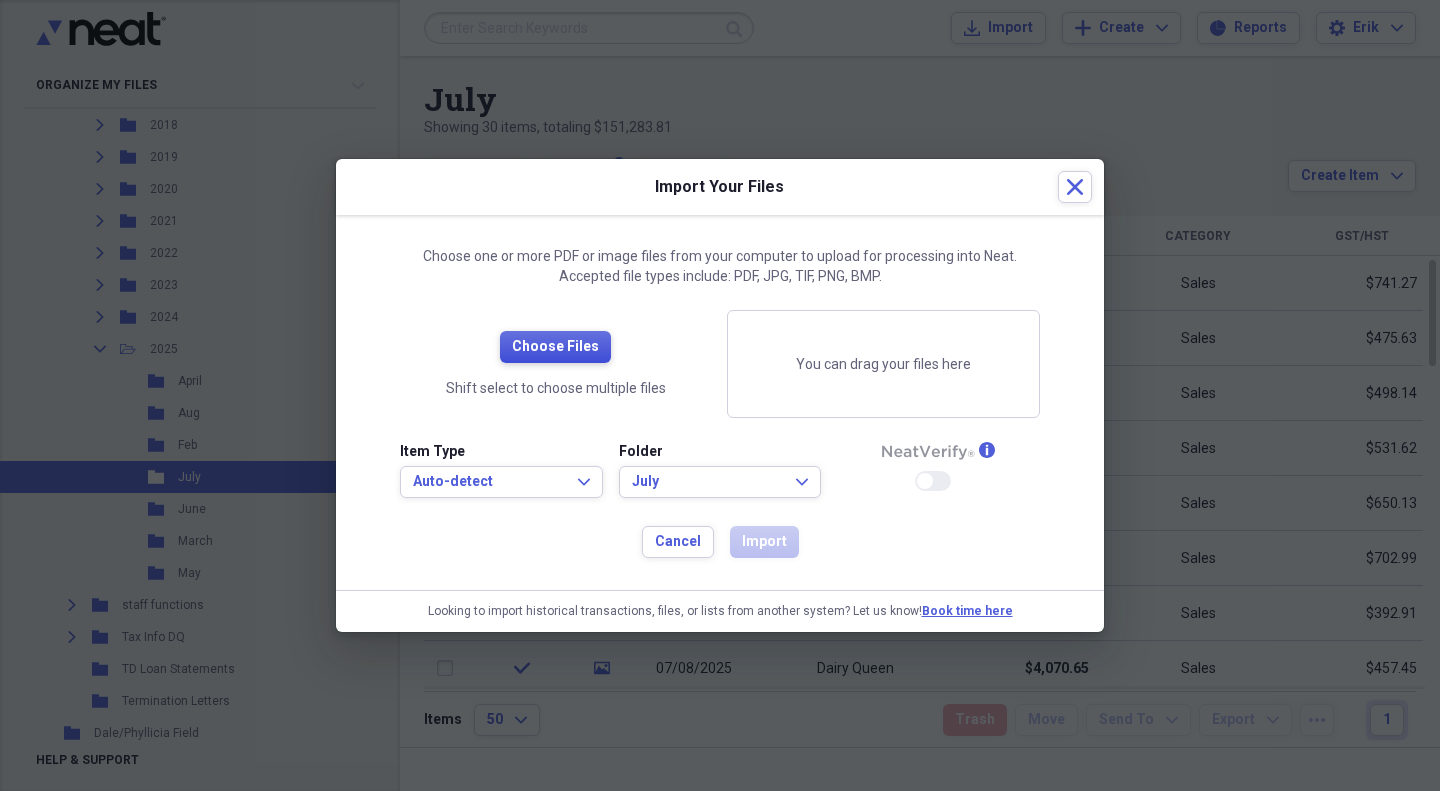 click on "Choose Files" at bounding box center [555, 347] 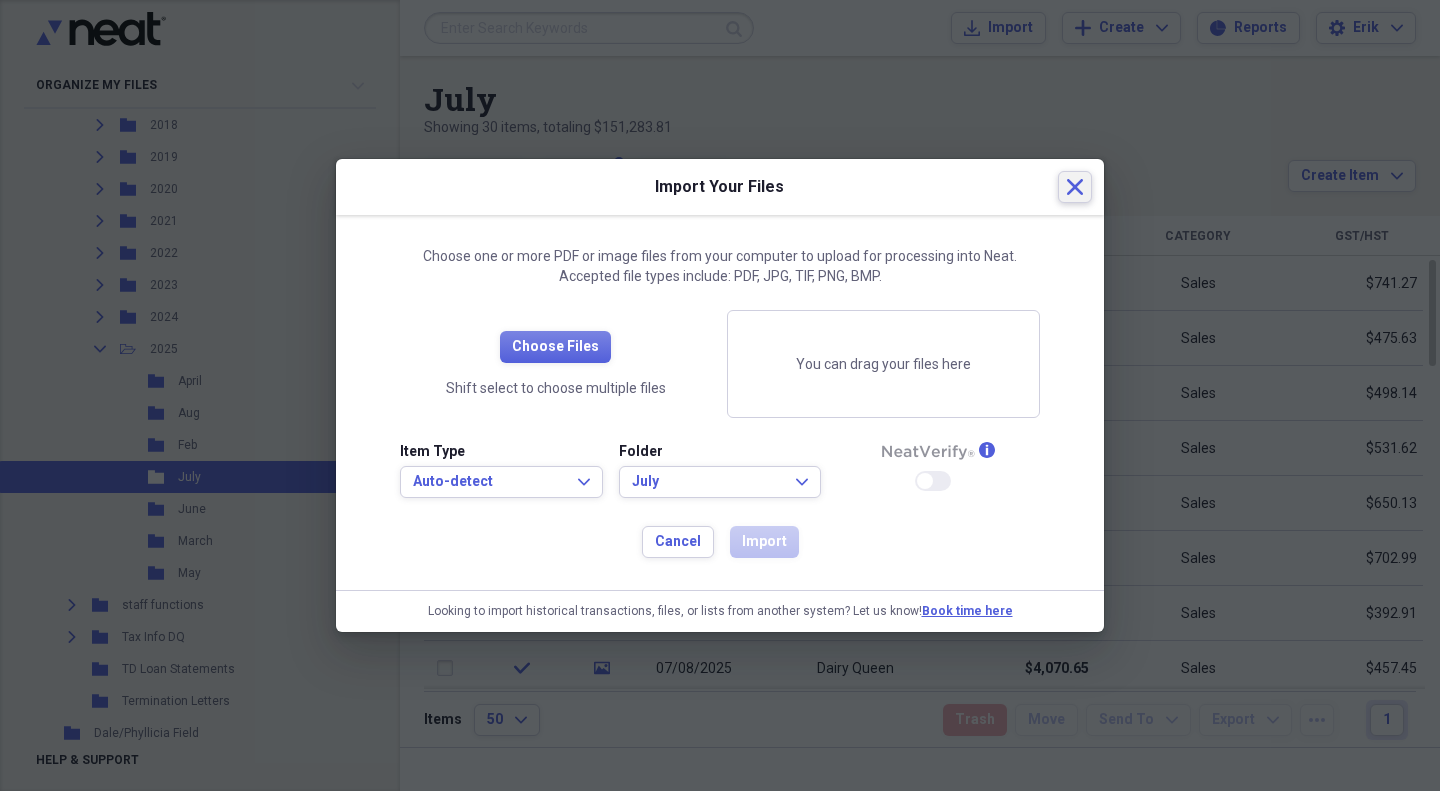 click on "Close" at bounding box center [1075, 187] 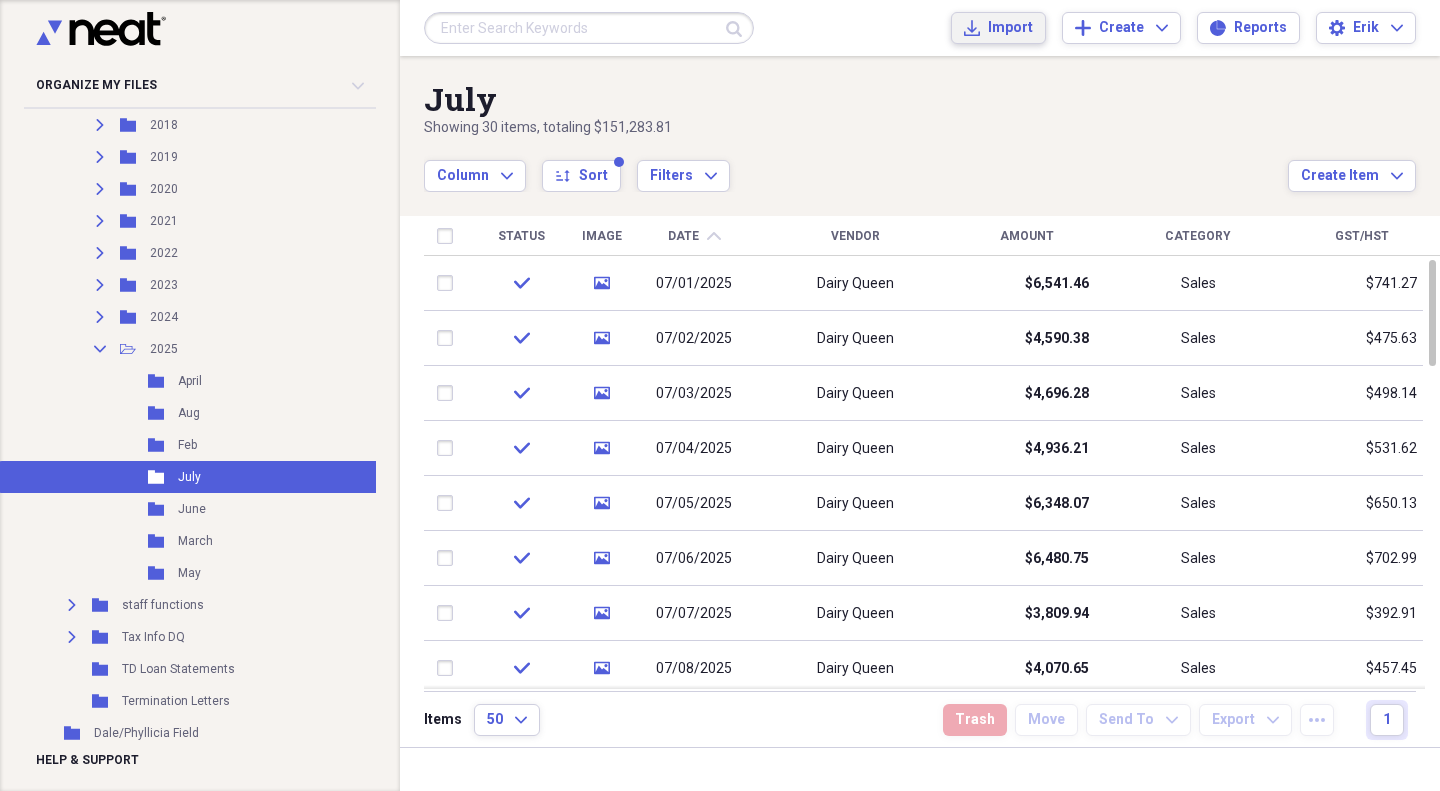 click on "Import Import" at bounding box center [998, 28] 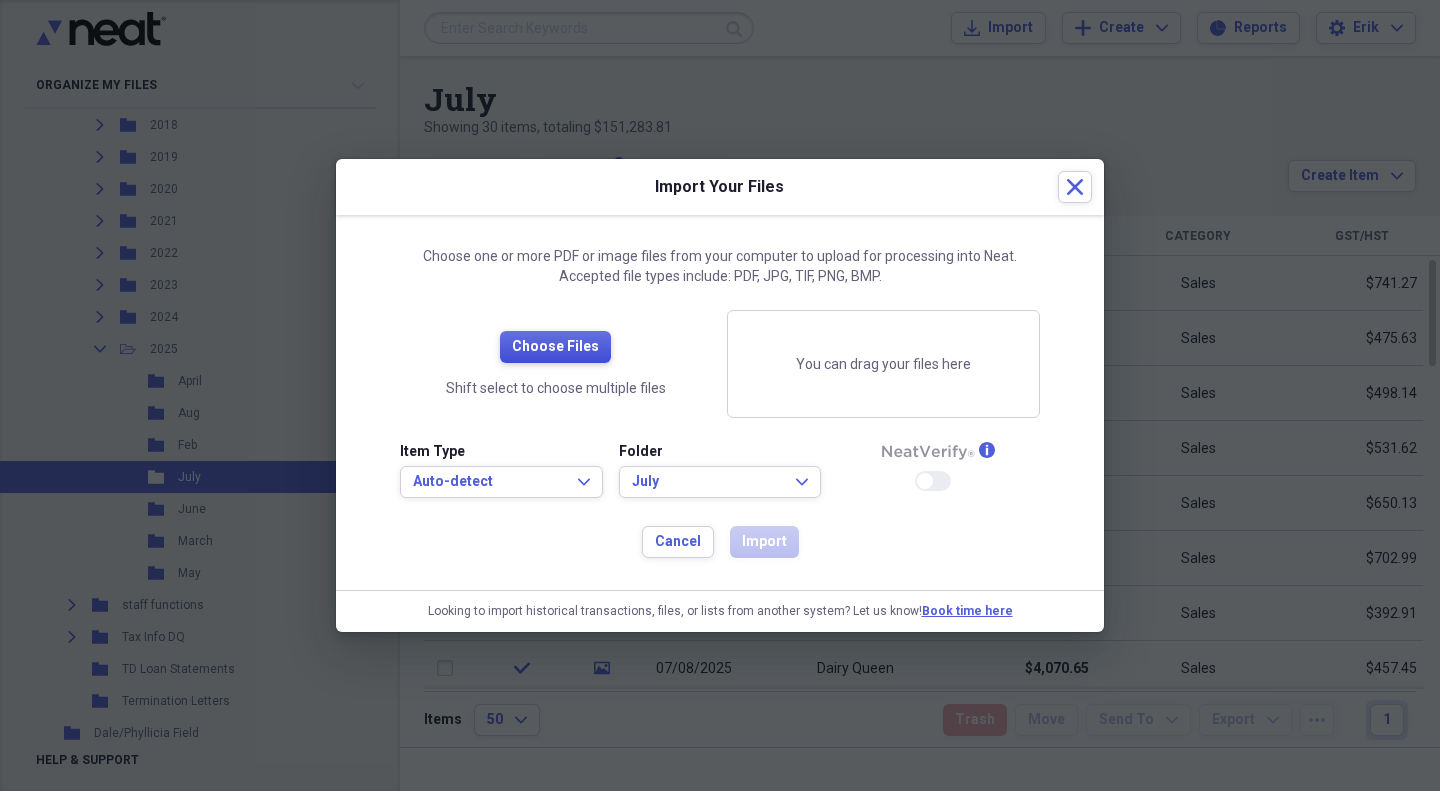 click on "Choose Files" at bounding box center (555, 347) 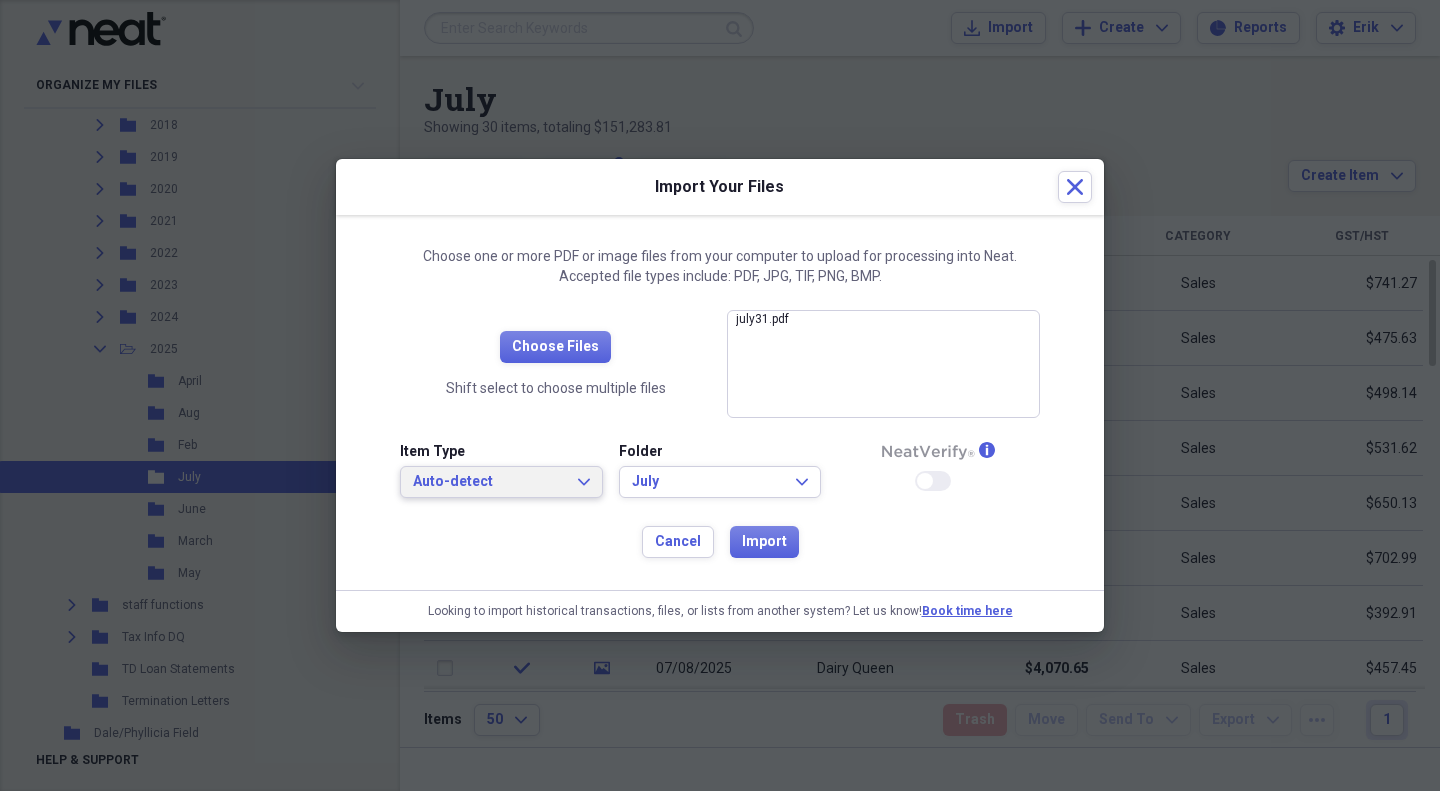 click on "Auto-detect" at bounding box center [489, 482] 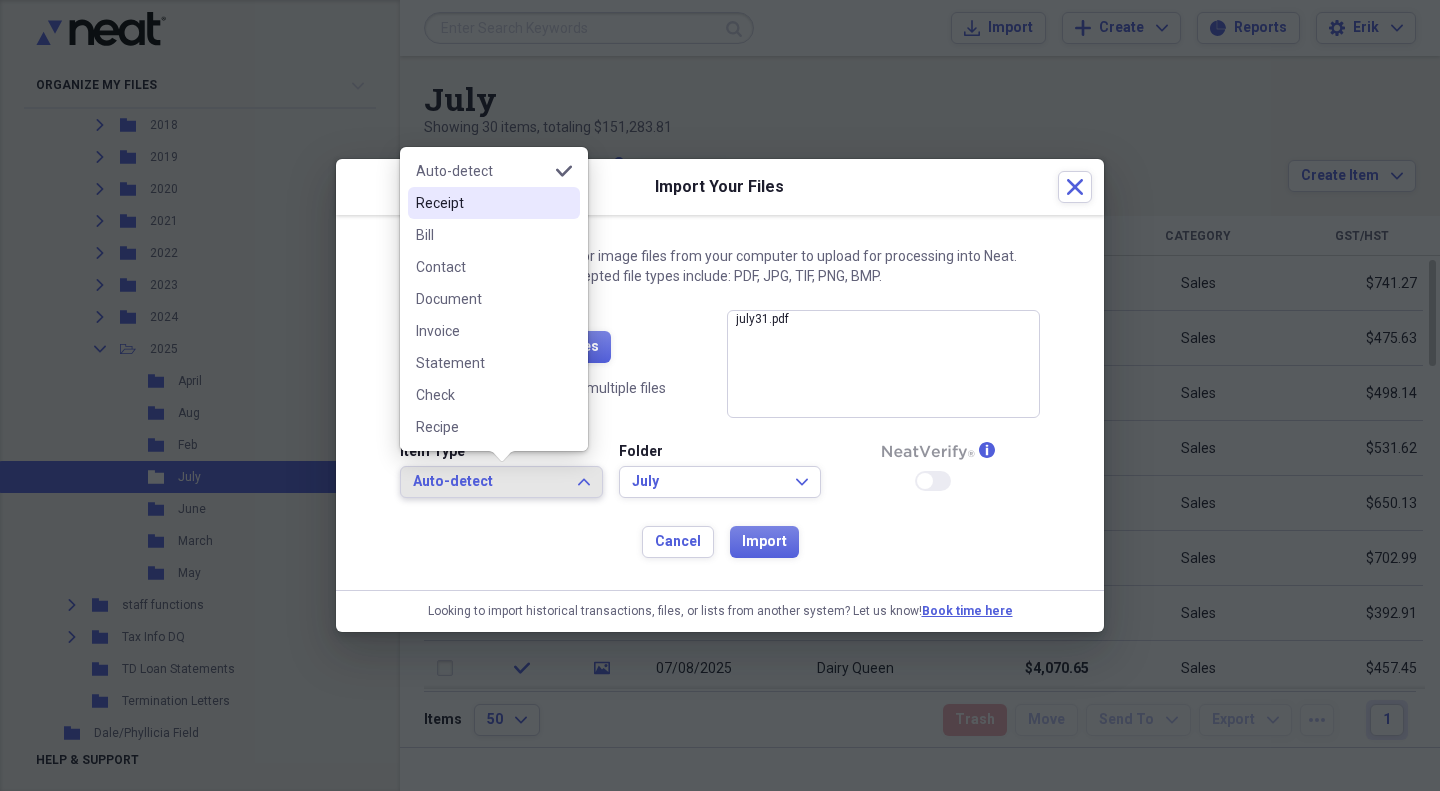 click on "Receipt" at bounding box center [482, 203] 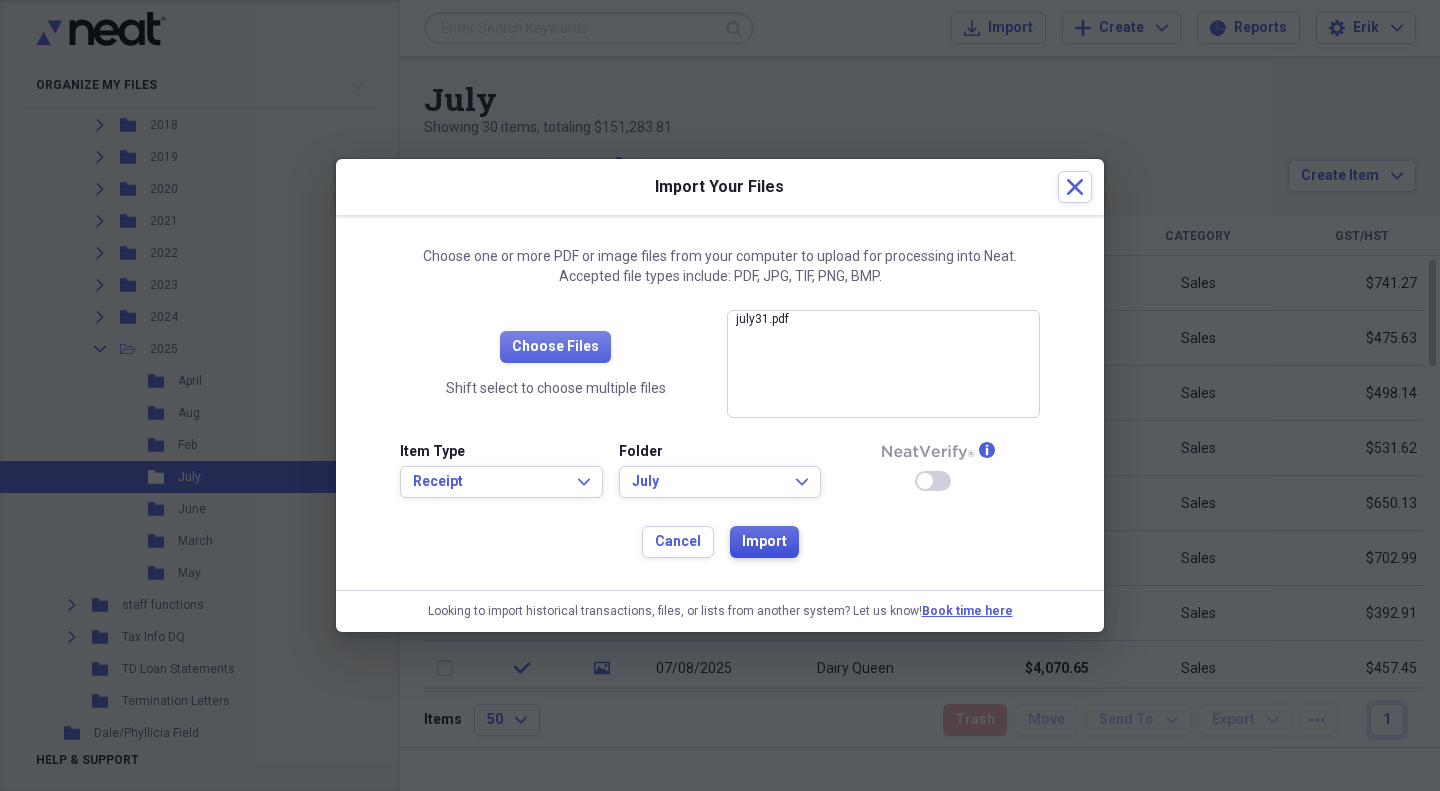 click on "Import" at bounding box center [764, 542] 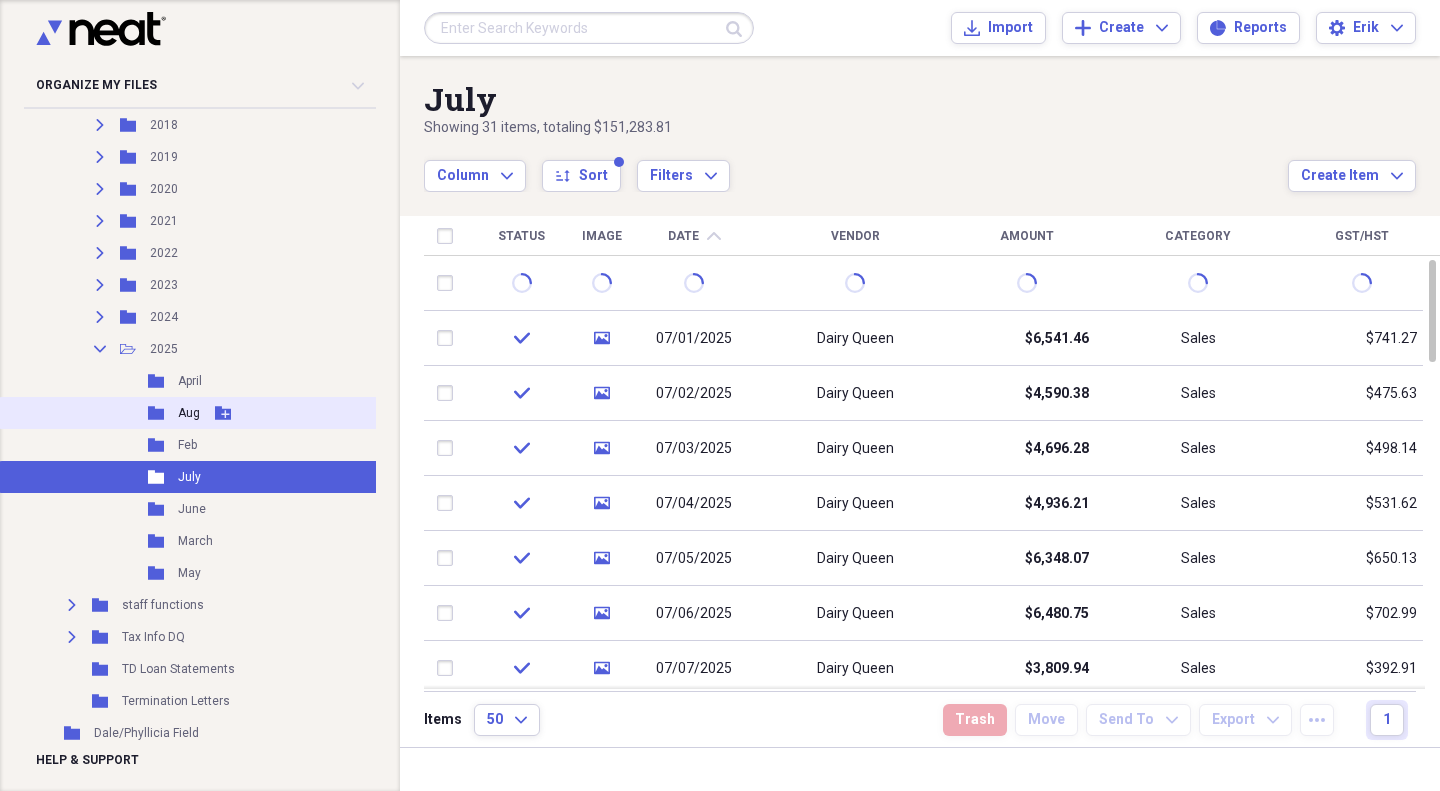 click on "Aug" at bounding box center [189, 413] 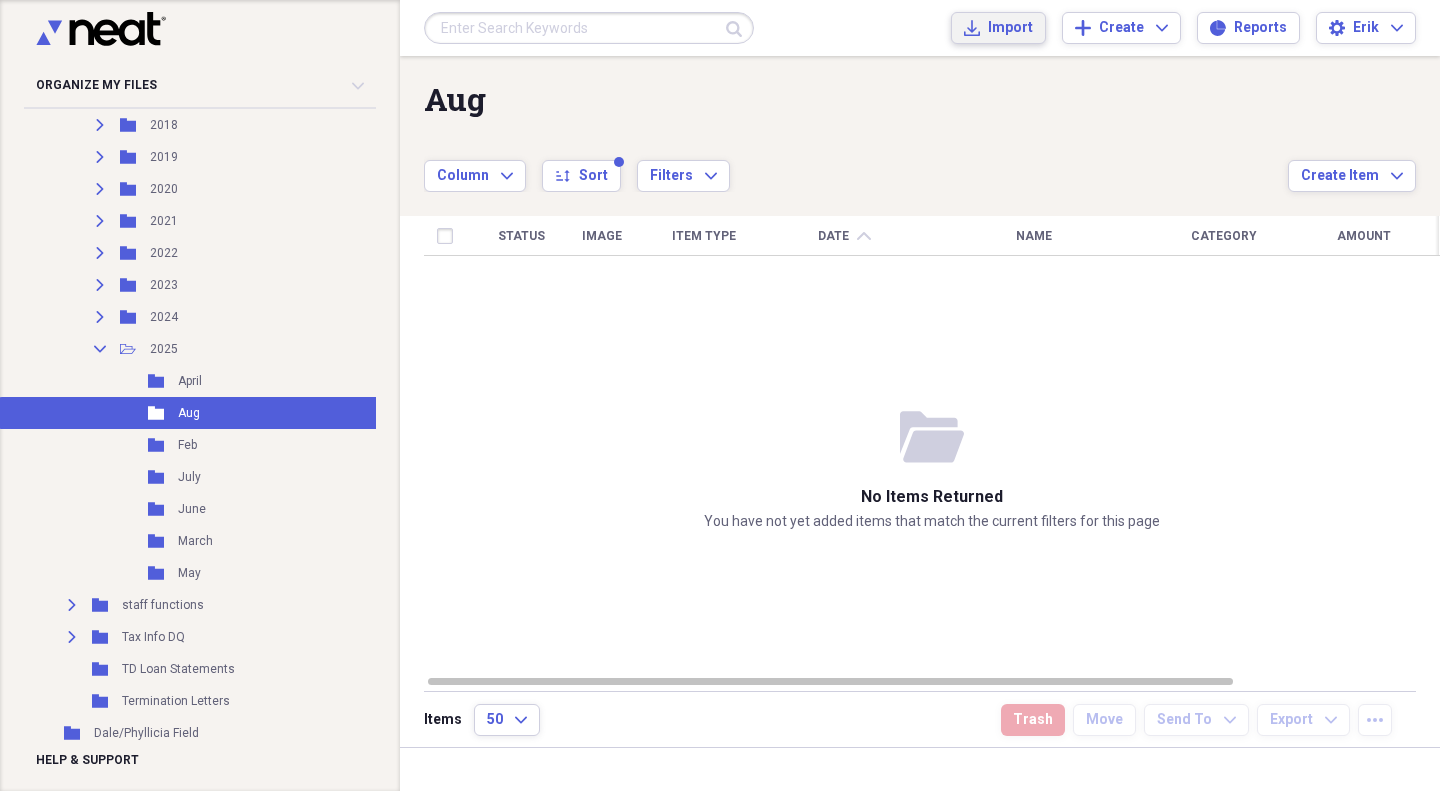 click on "Import" at bounding box center (1010, 28) 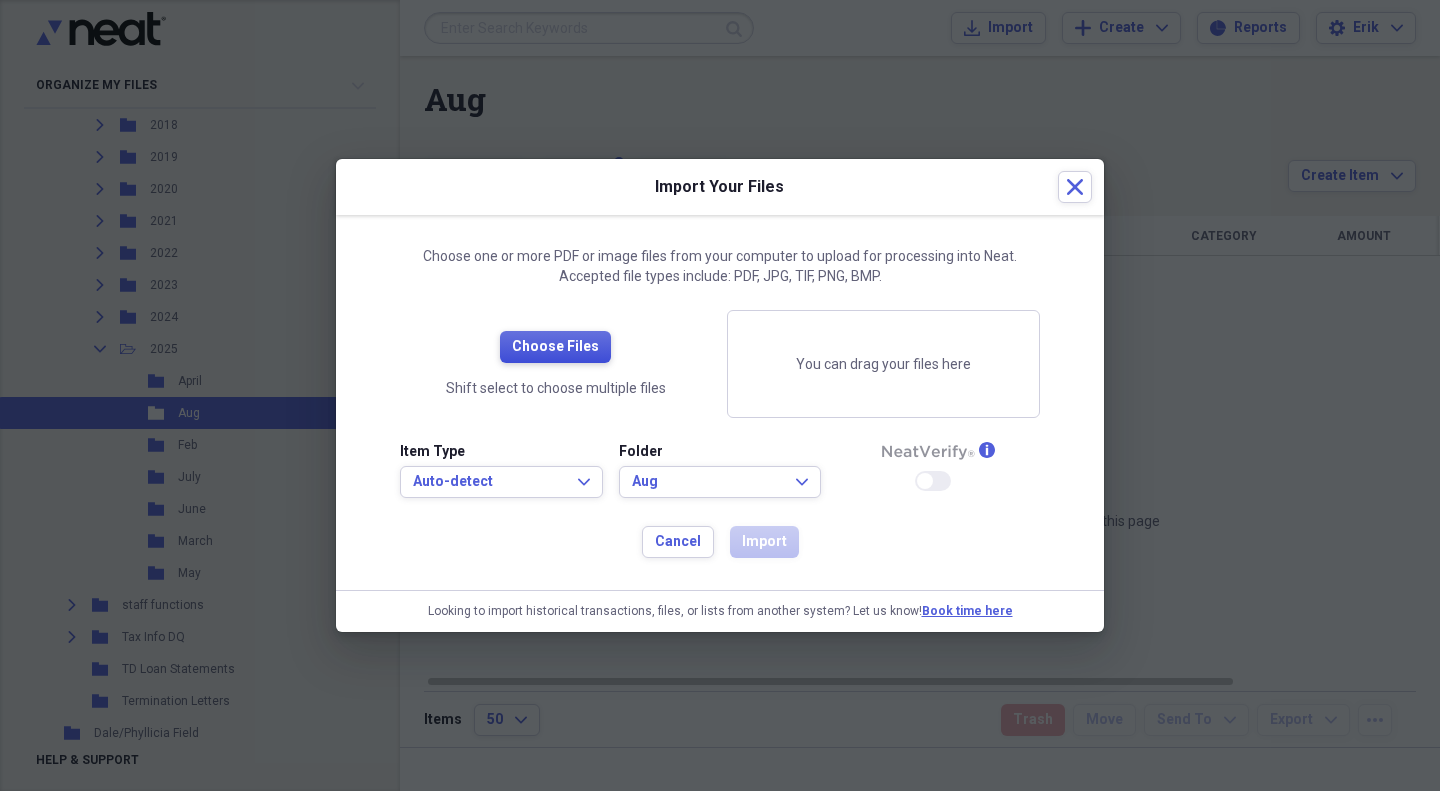 click on "Choose Files" at bounding box center (555, 347) 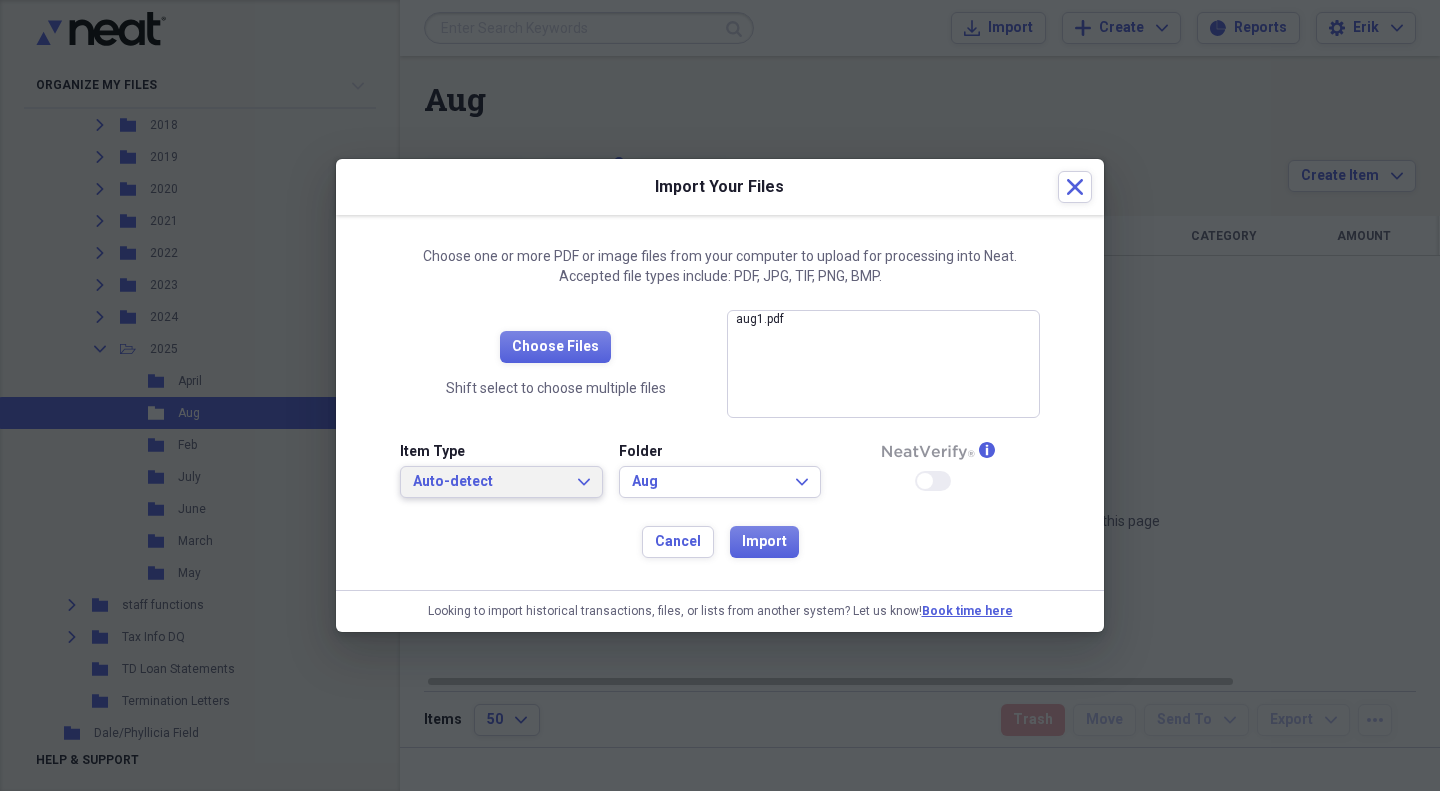 click on "Auto-detect" at bounding box center (489, 482) 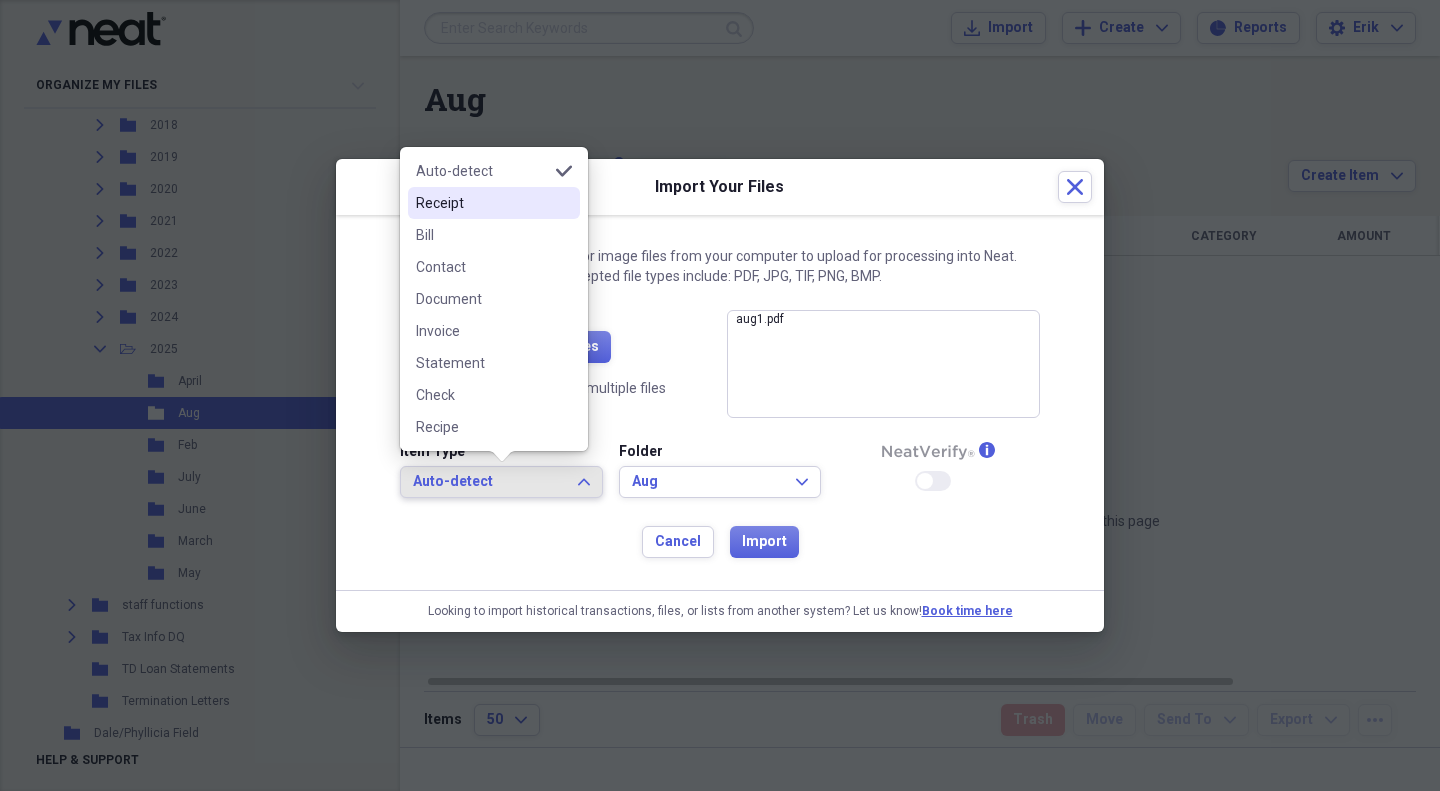 click on "Receipt" at bounding box center (482, 203) 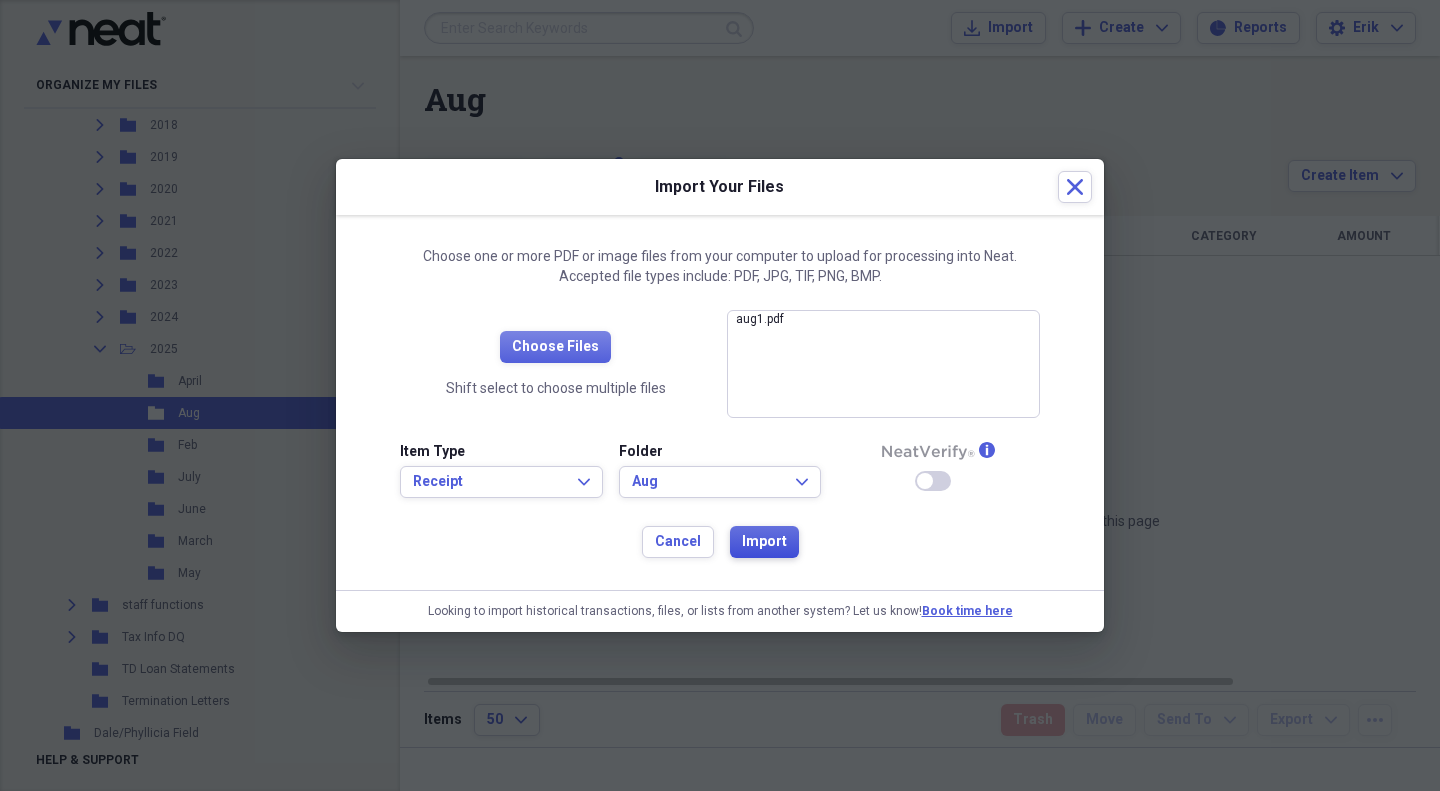 click on "Import" at bounding box center (764, 542) 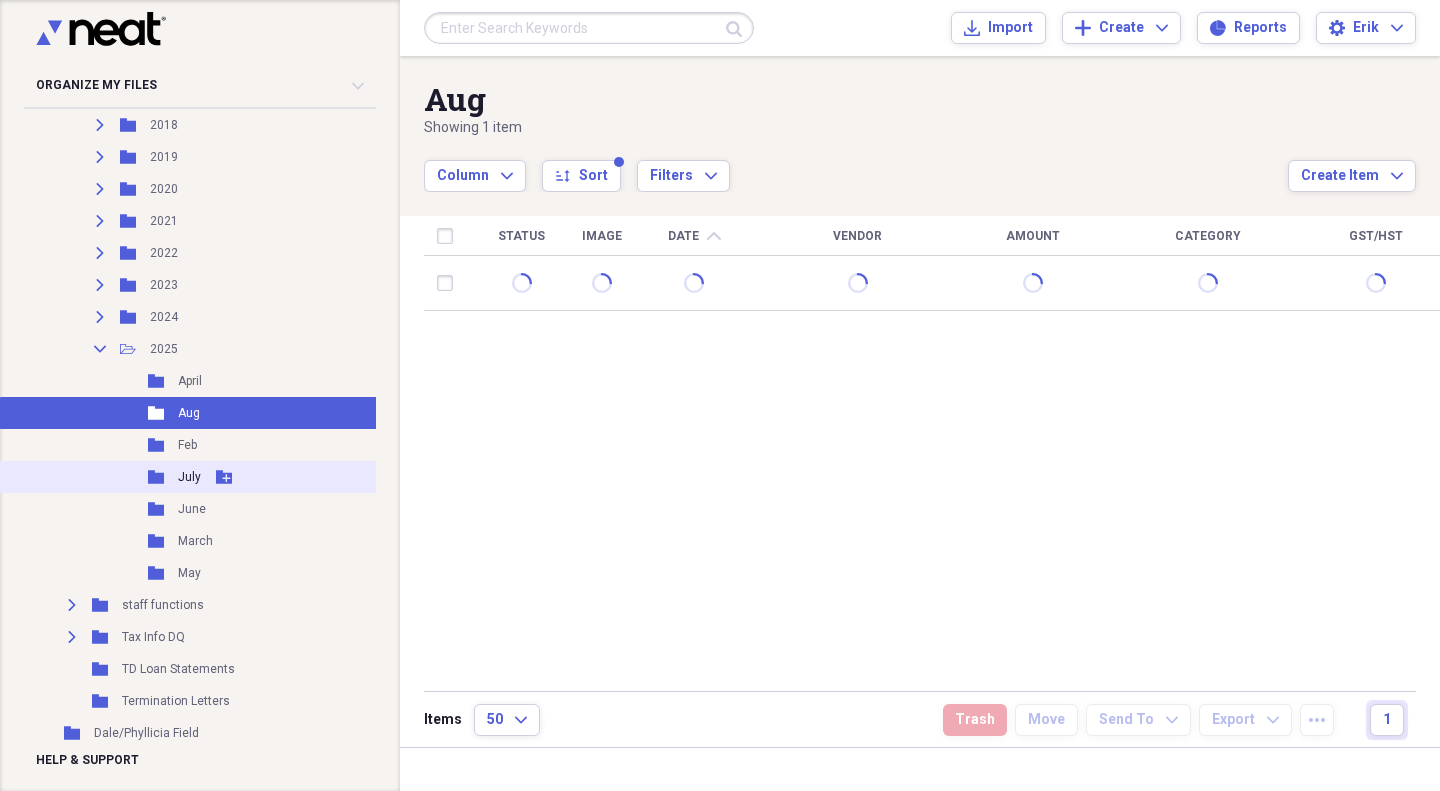 click on "July" at bounding box center [189, 477] 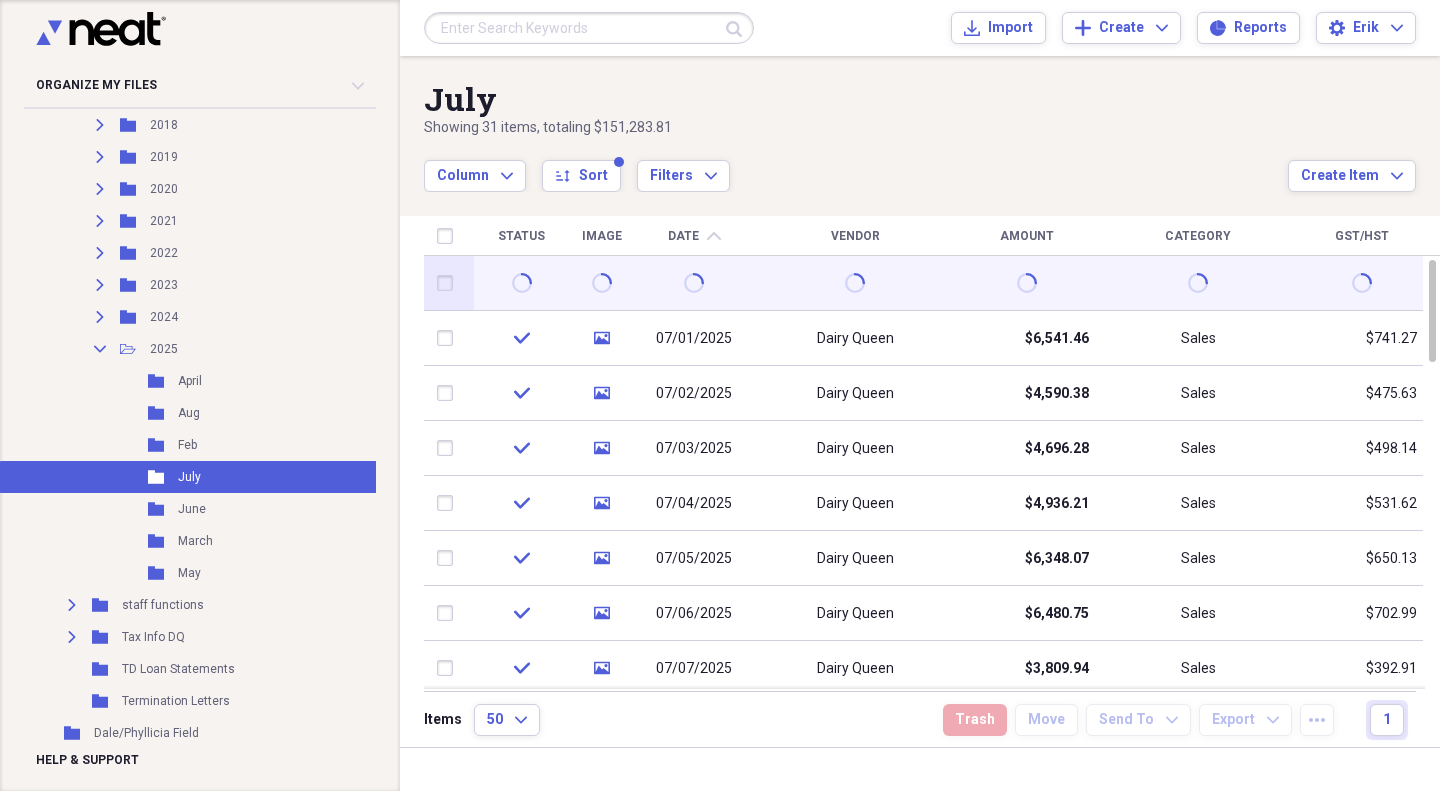 click at bounding box center (694, 283) 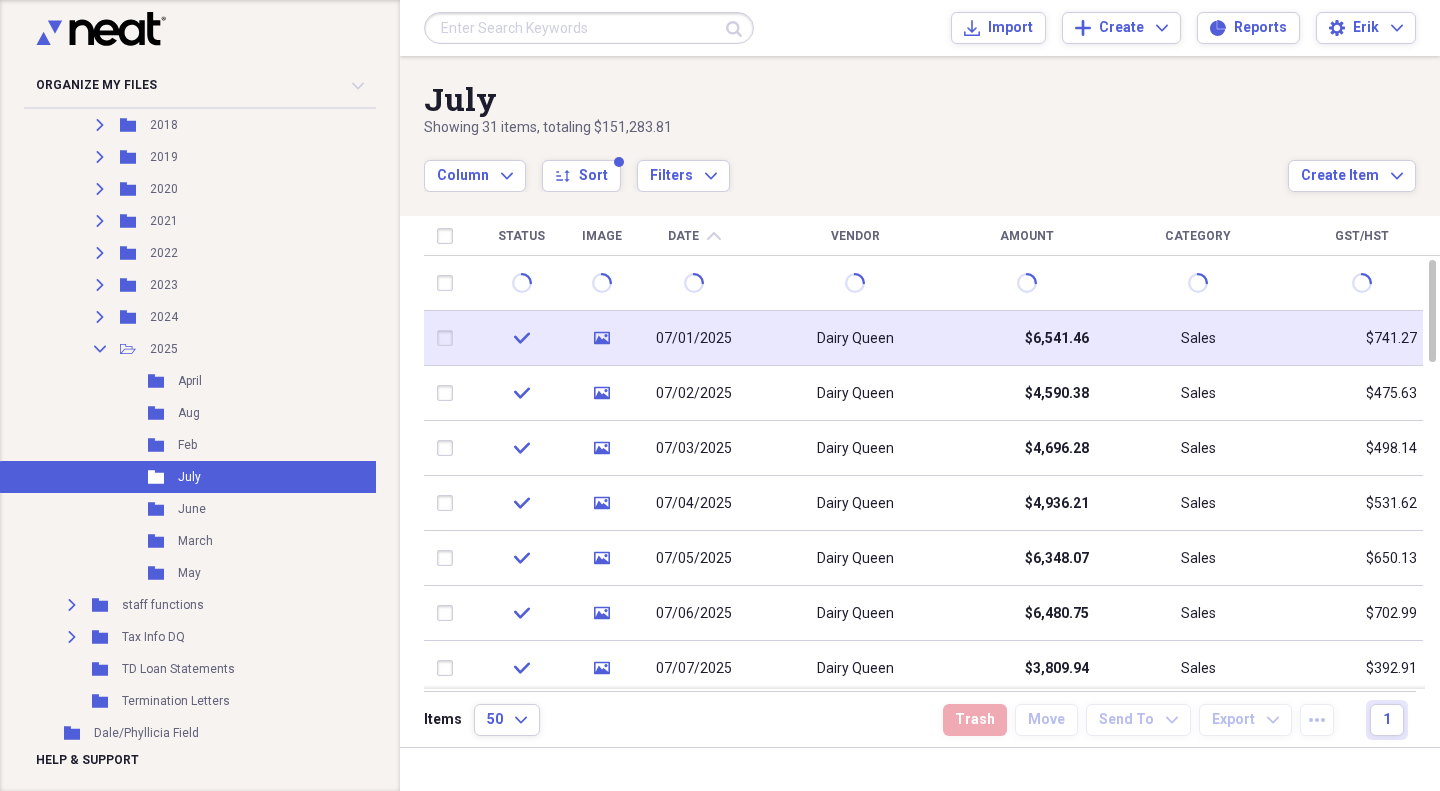 click on "07/01/2025" at bounding box center [694, 339] 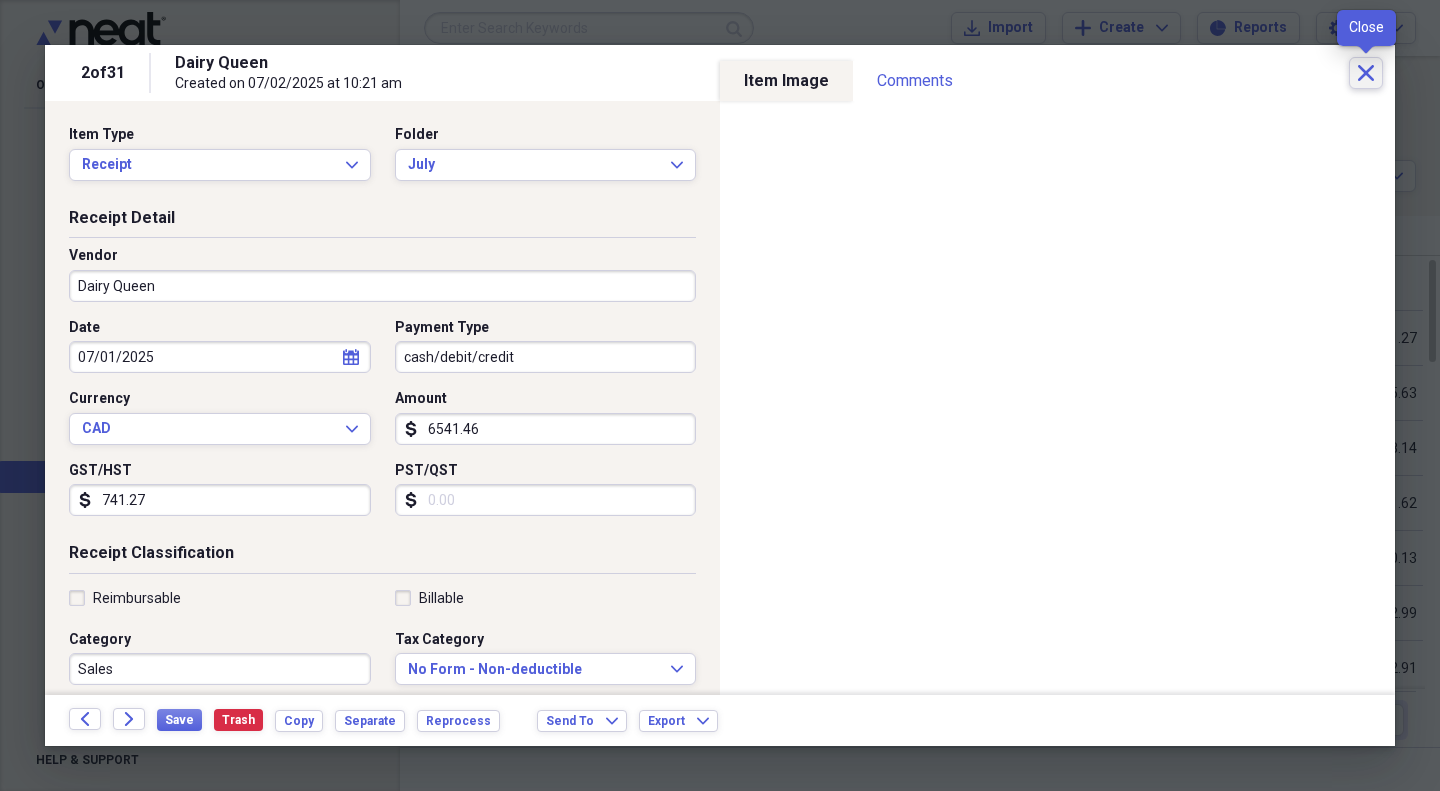 click on "Close" at bounding box center (1366, 73) 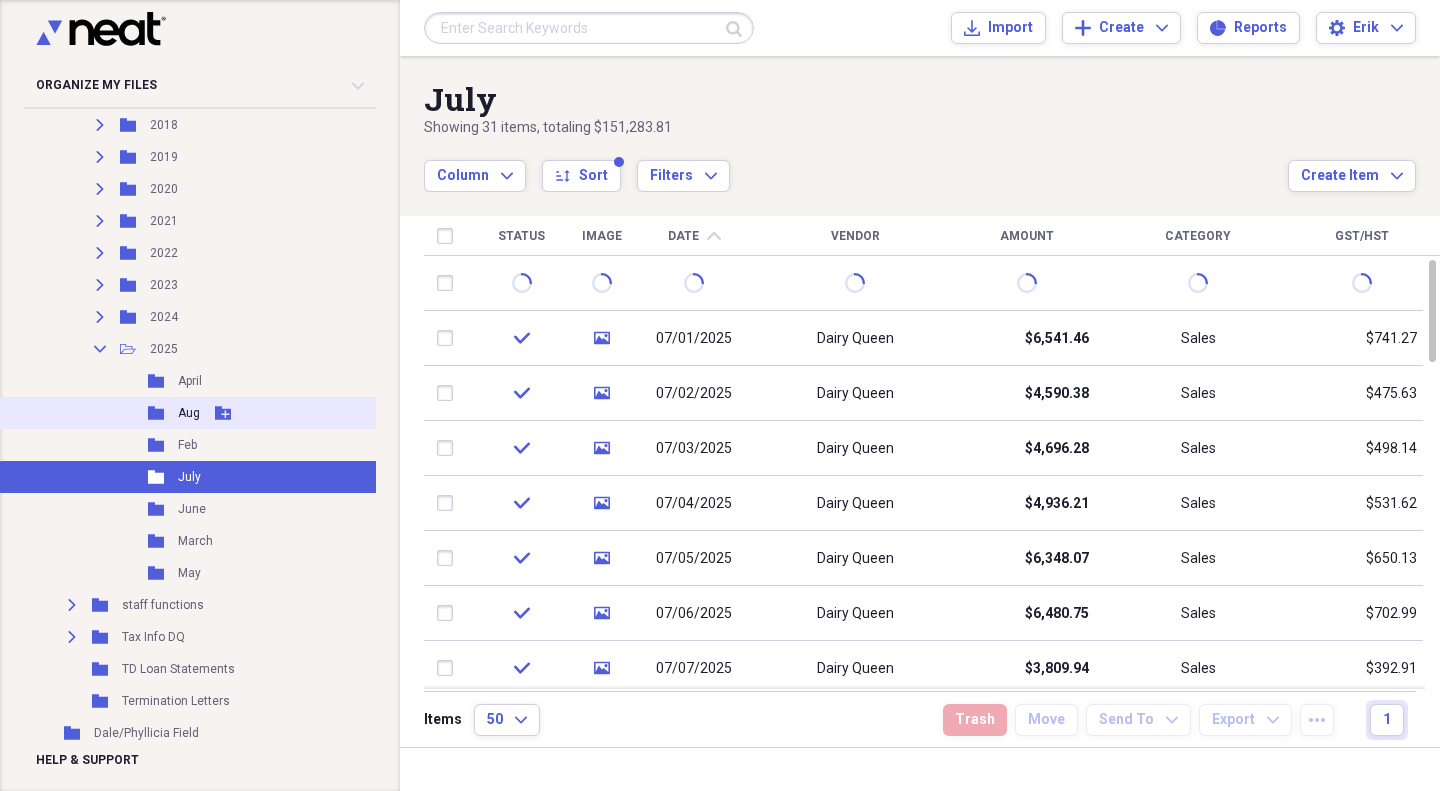 click on "Aug" at bounding box center (189, 413) 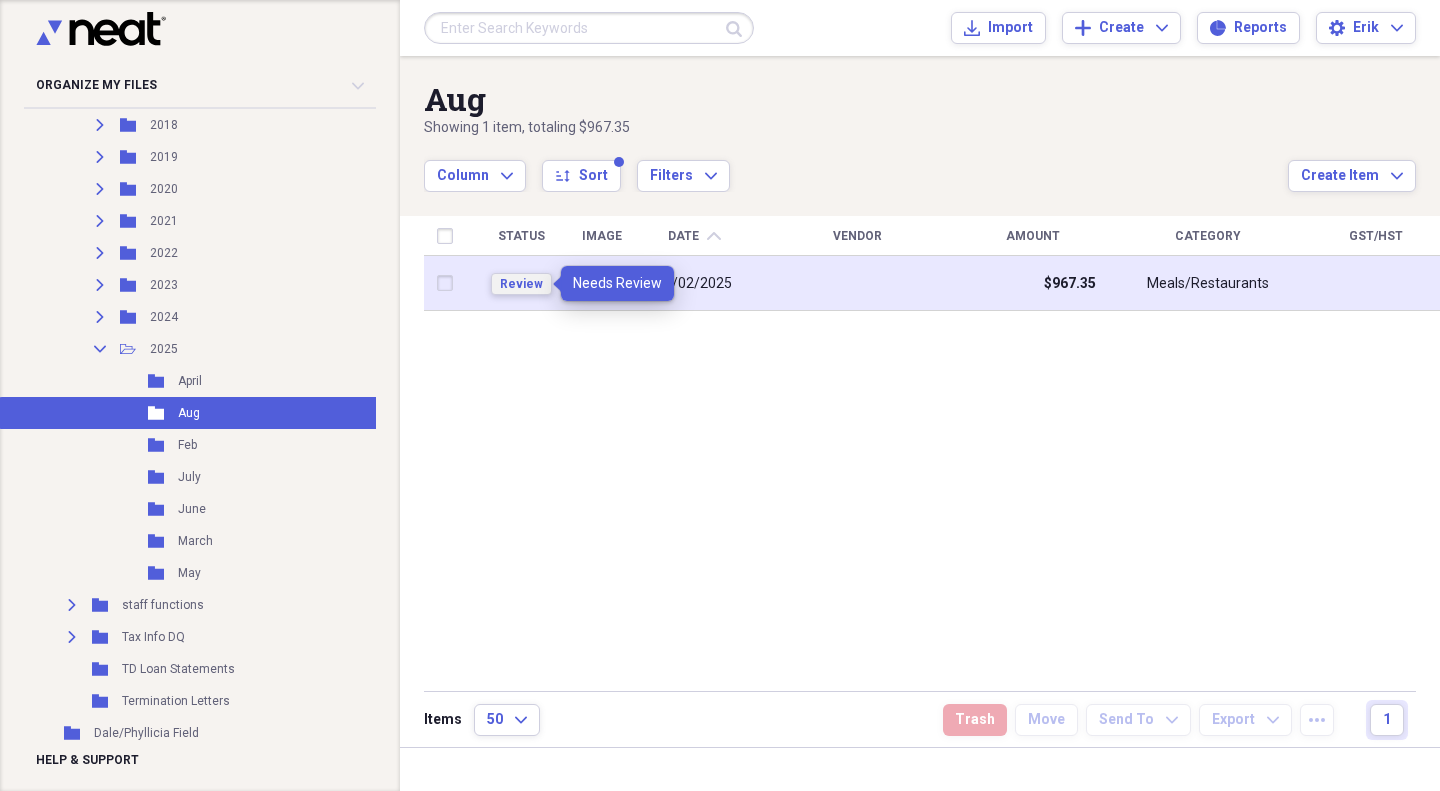 click on "Review" at bounding box center [521, 284] 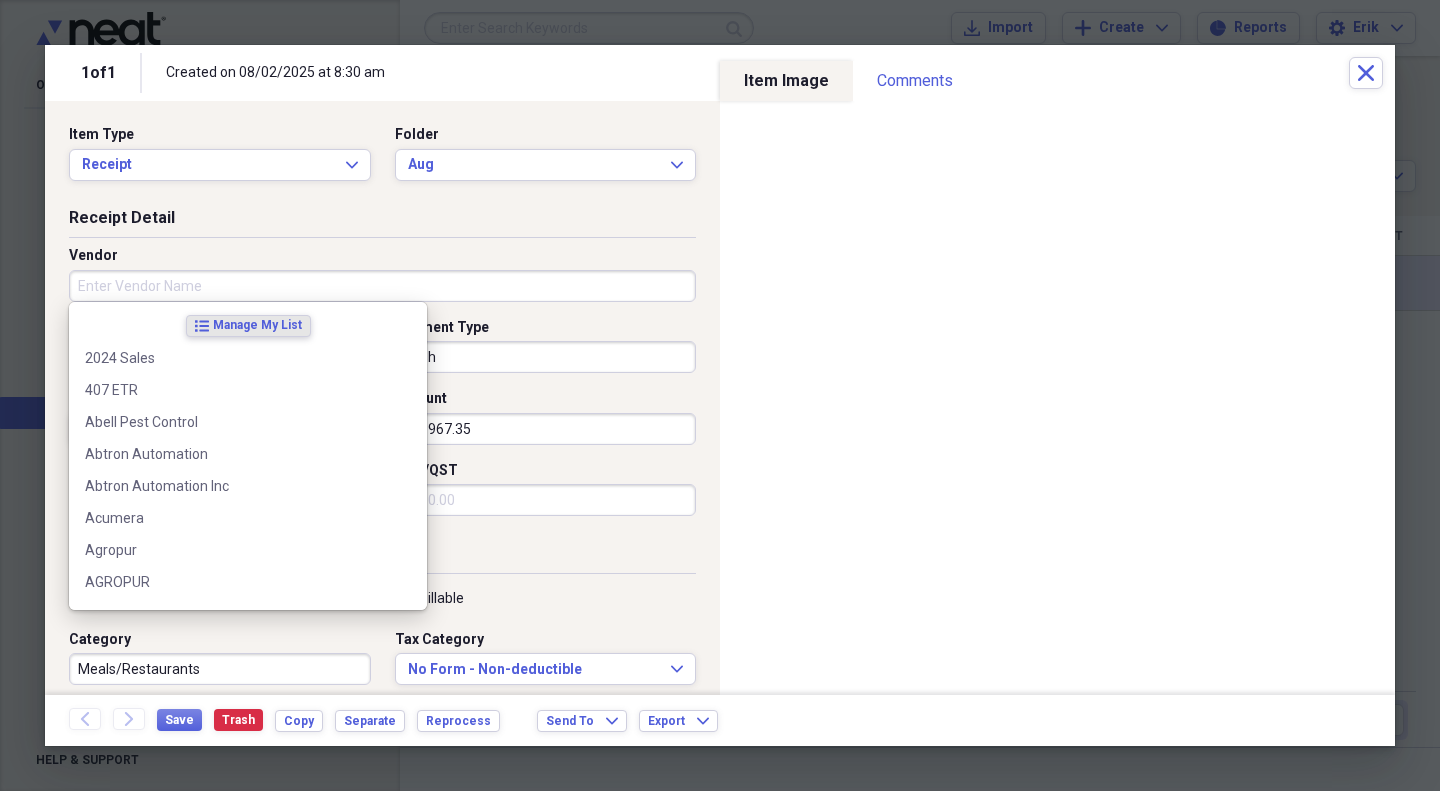click on "Vendor" at bounding box center [382, 286] 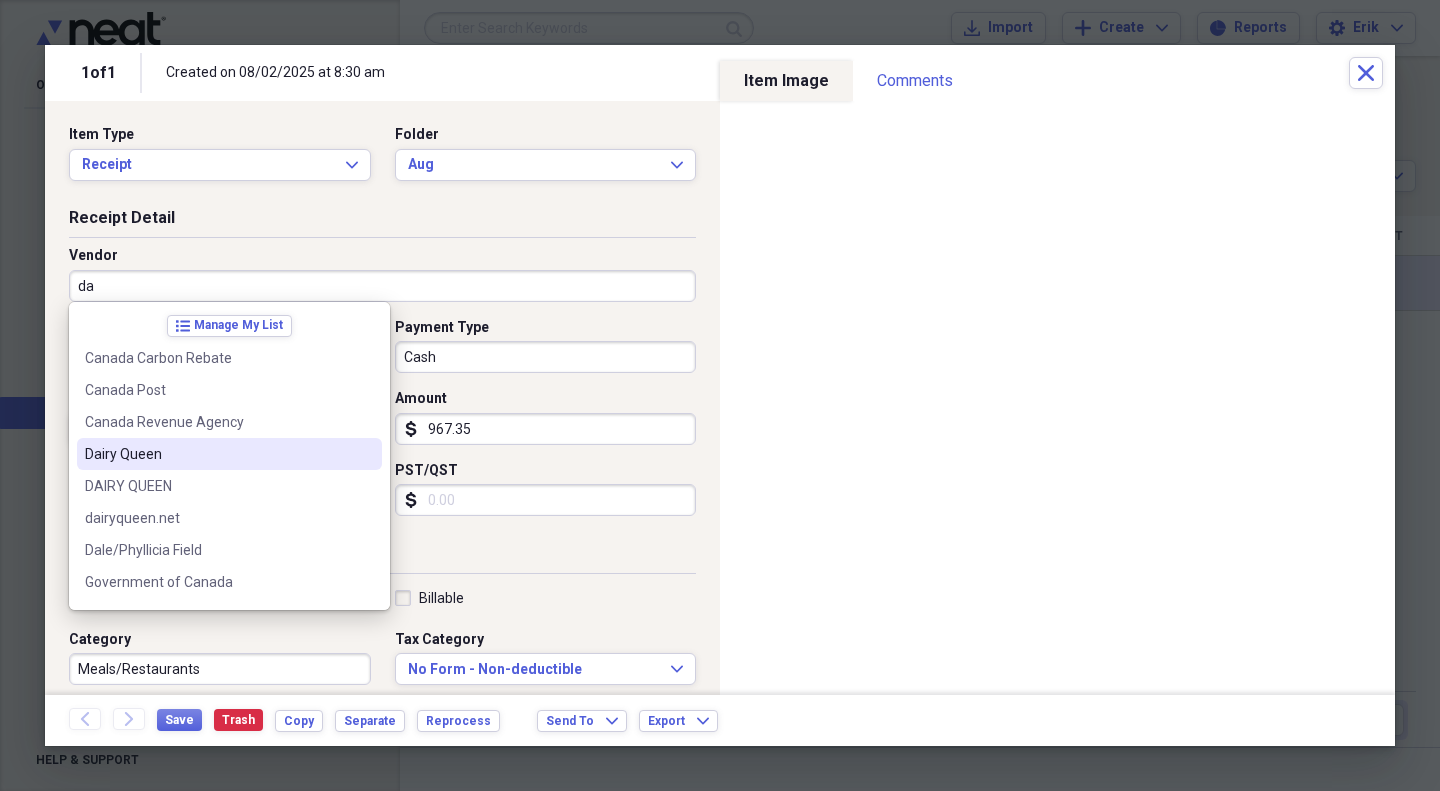 click on "Dairy Queen" at bounding box center [229, 454] 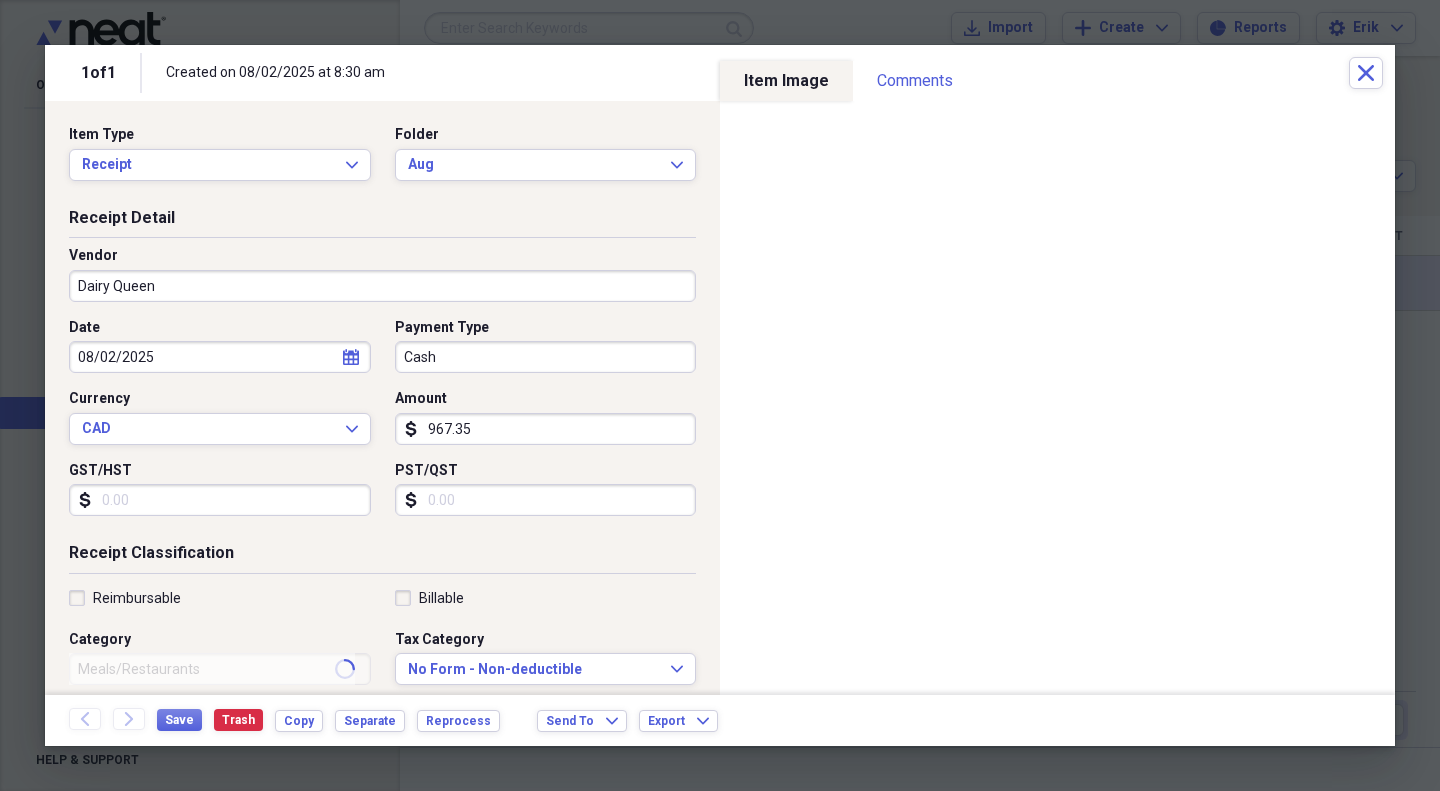 type on "Sales" 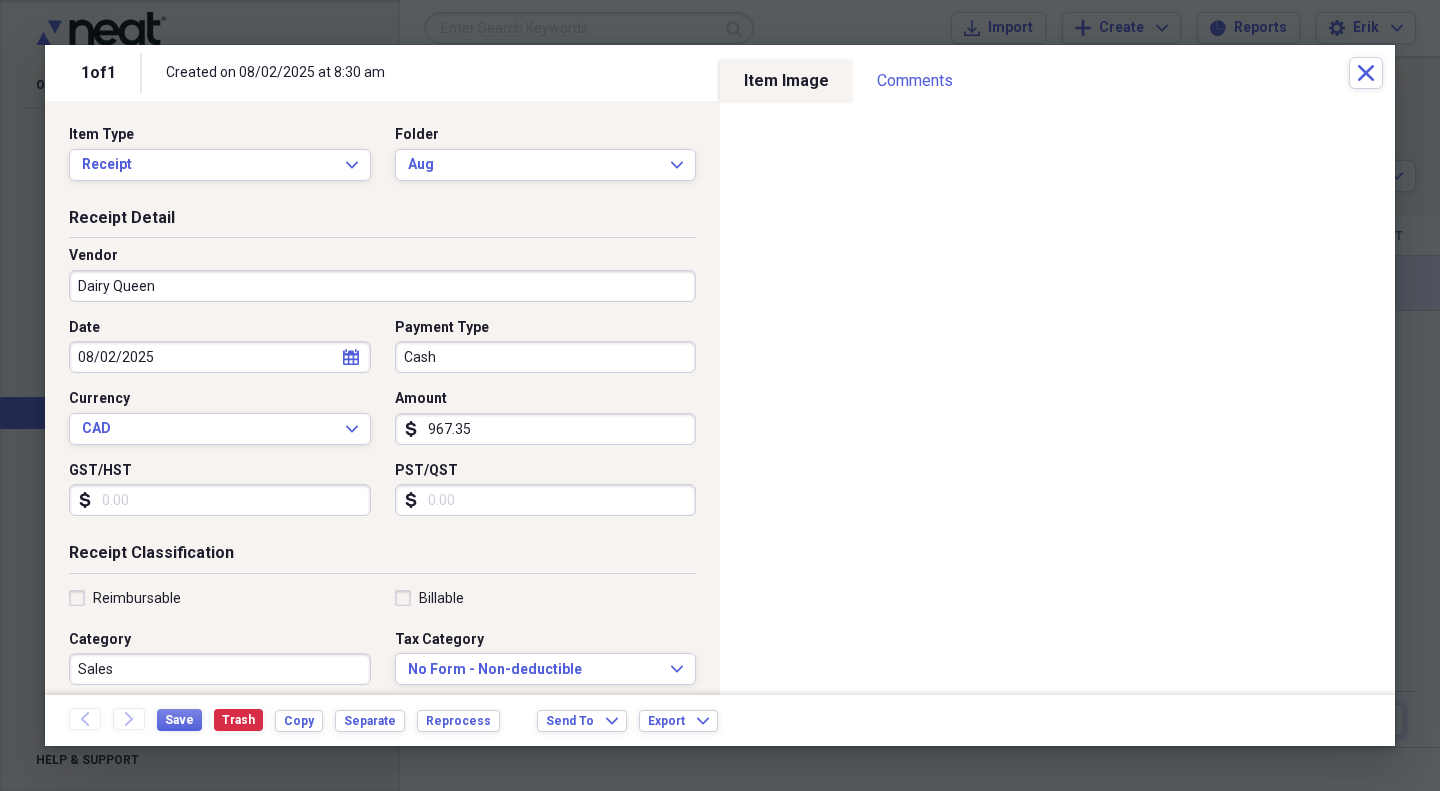 select on "7" 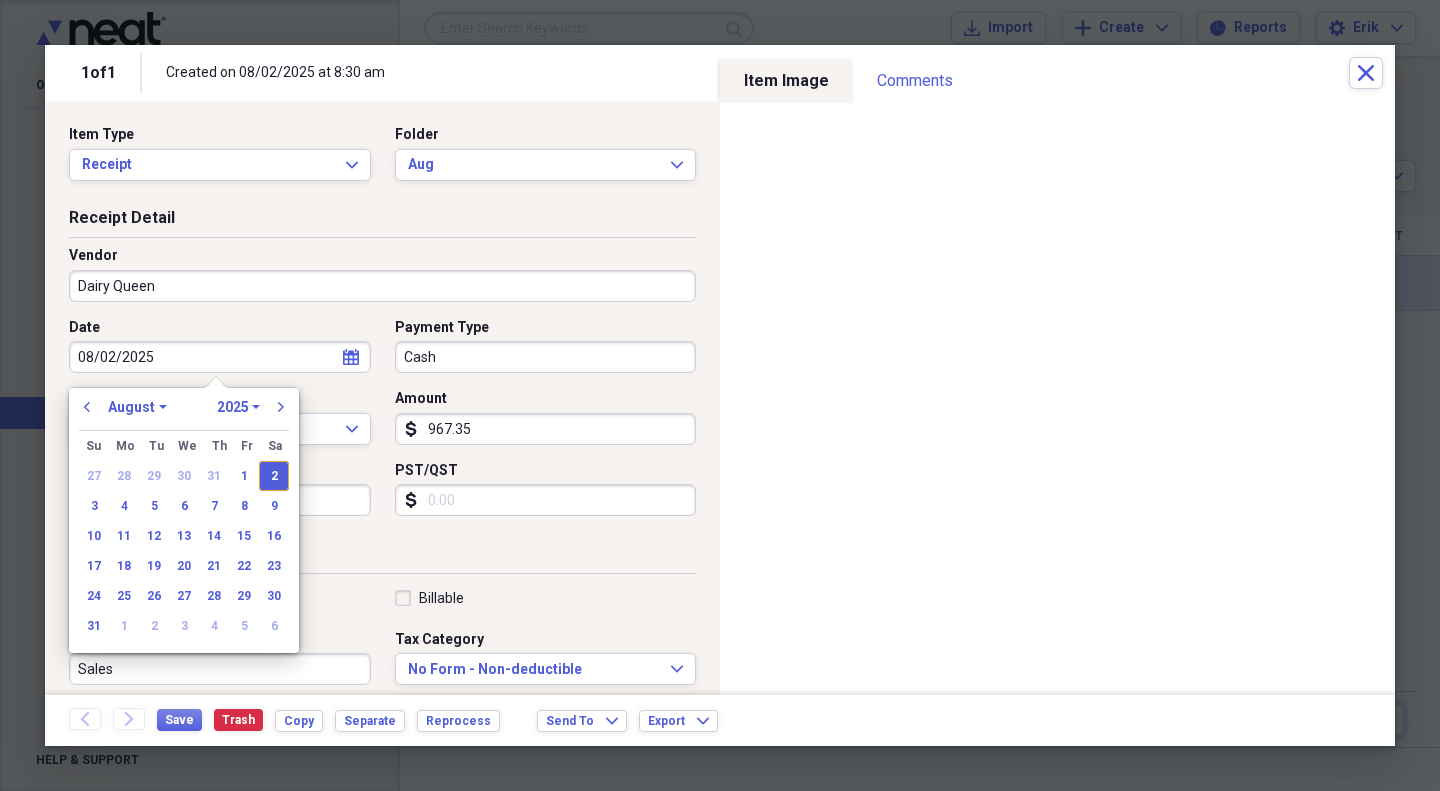click on "08/02/2025" at bounding box center (220, 357) 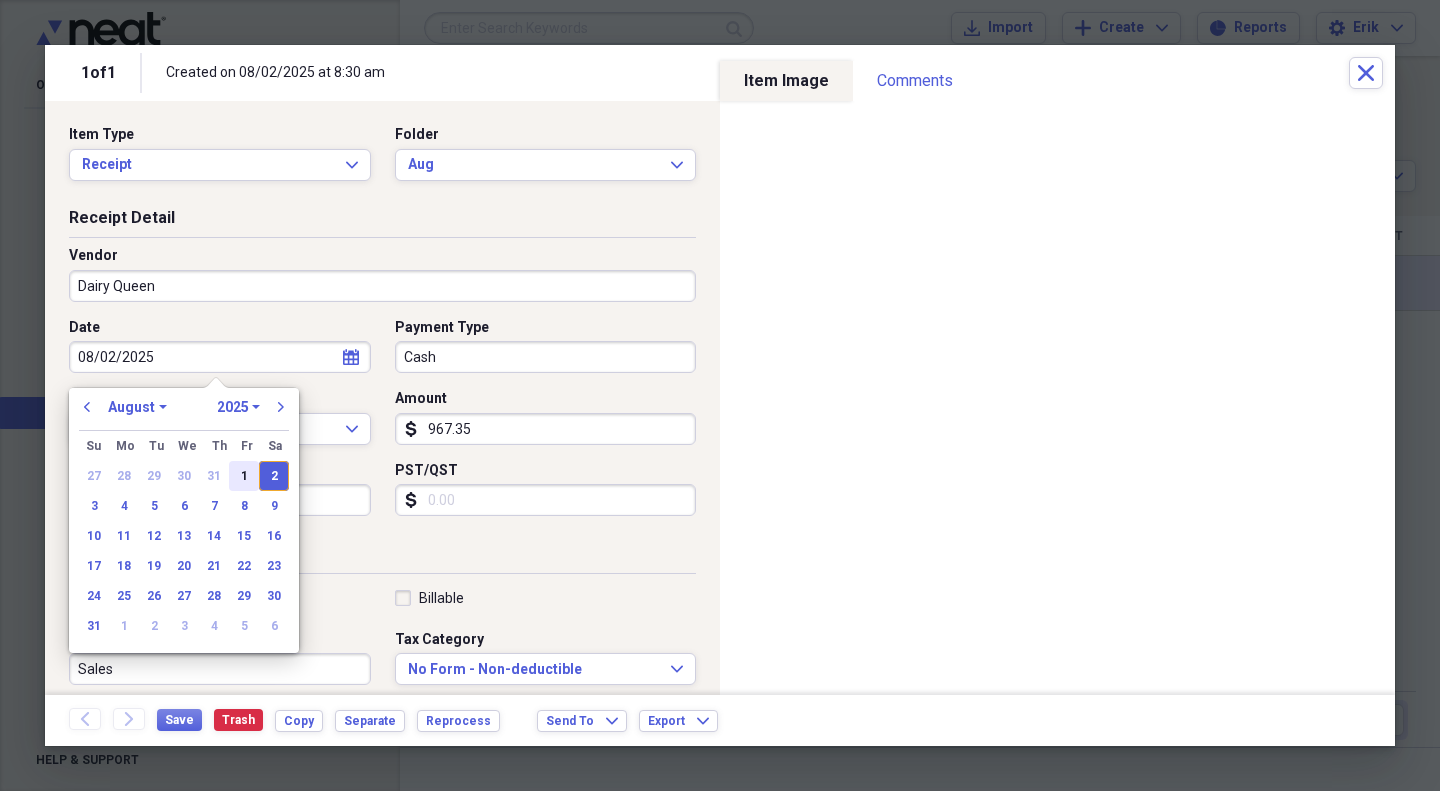 click on "1" at bounding box center (244, 476) 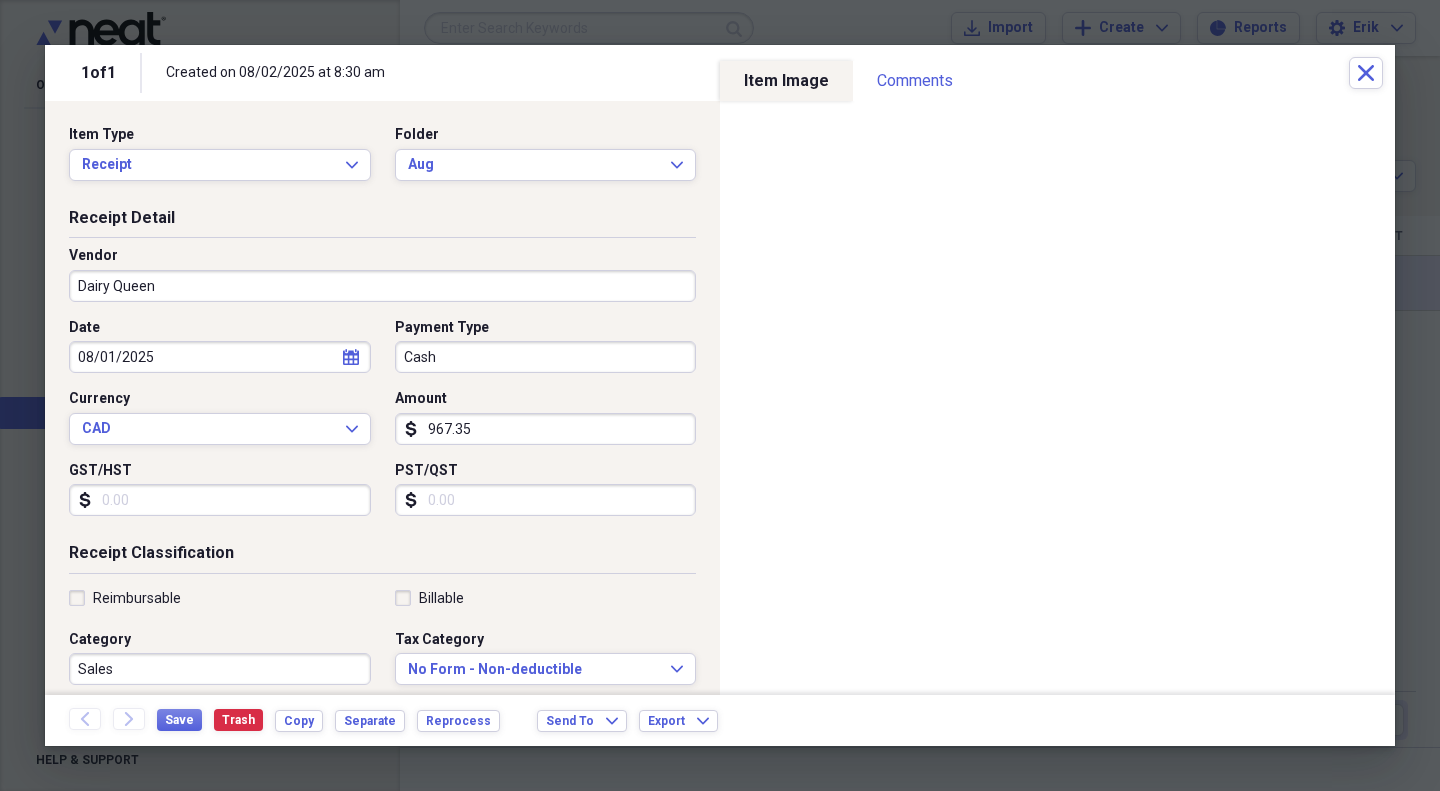 click on "Cash" at bounding box center (546, 357) 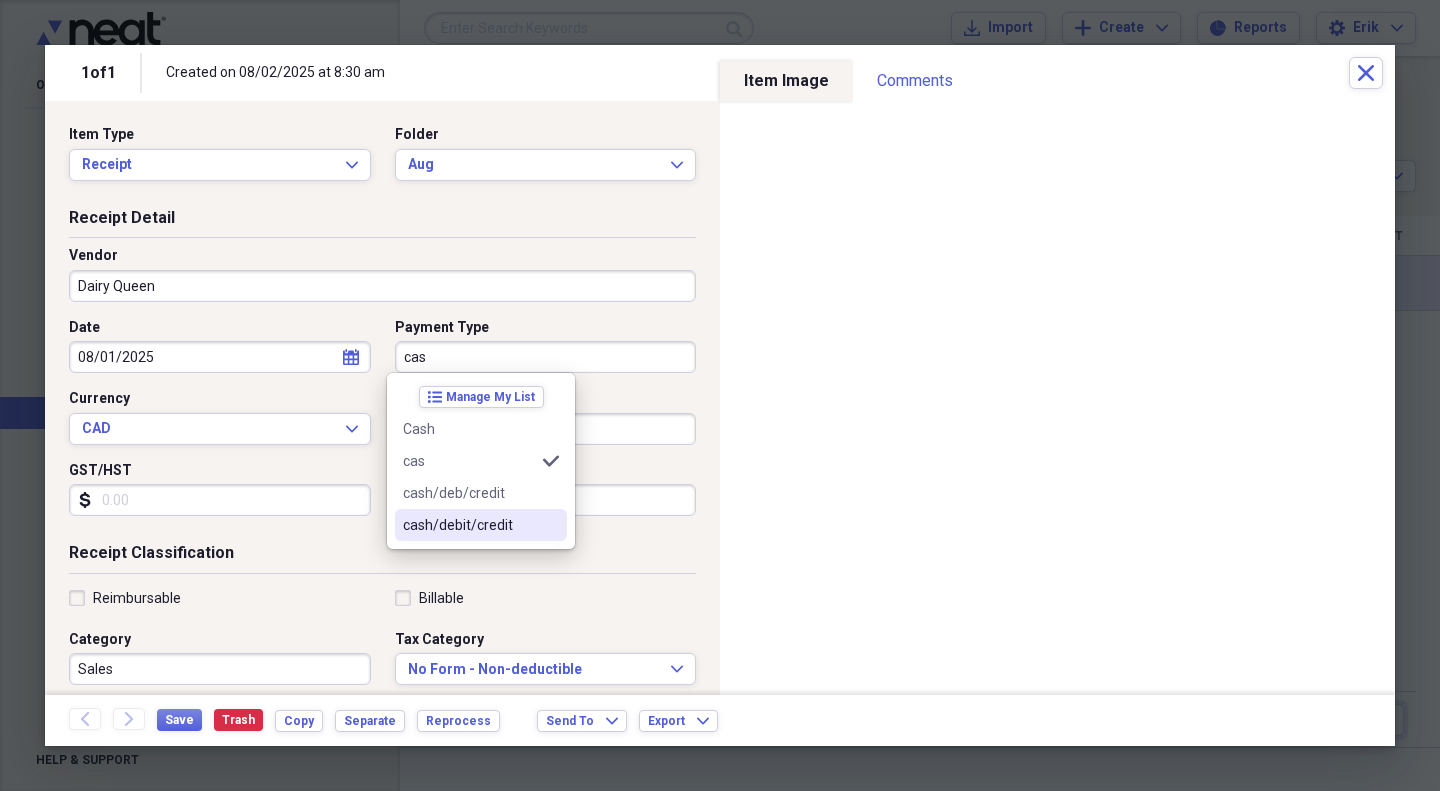 click on "cash/debit/credit" at bounding box center (469, 525) 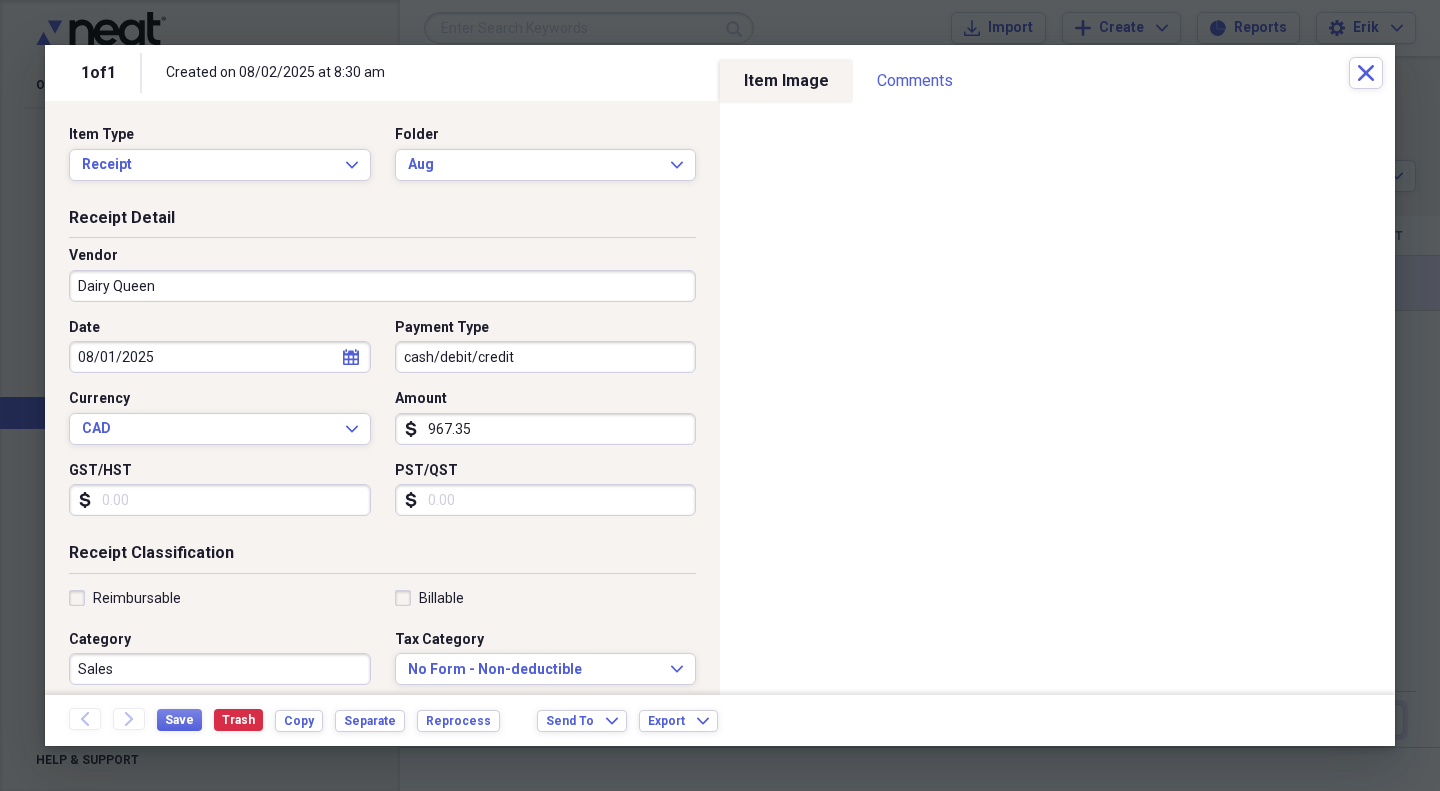 click on "967.35" at bounding box center [546, 429] 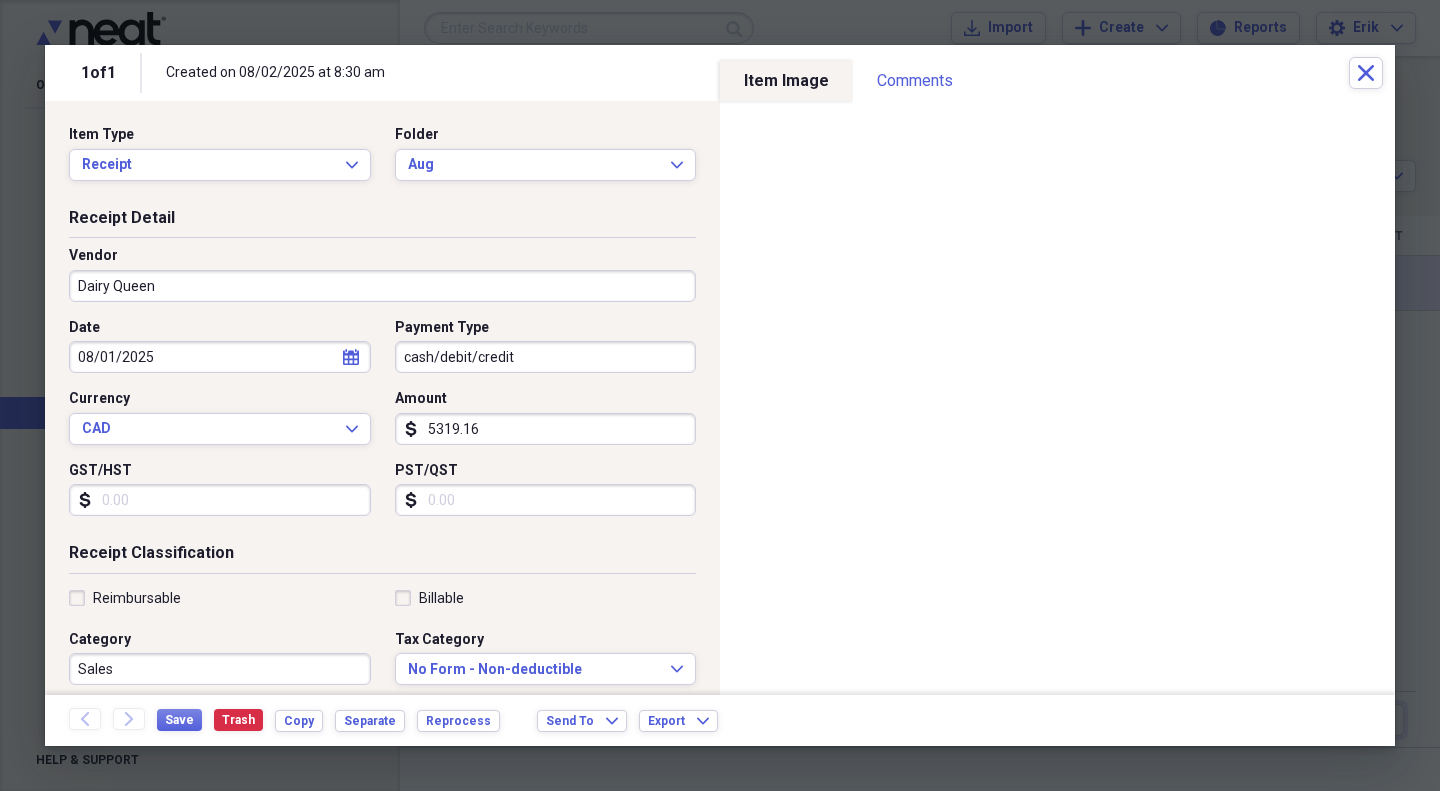 type on "5319.16" 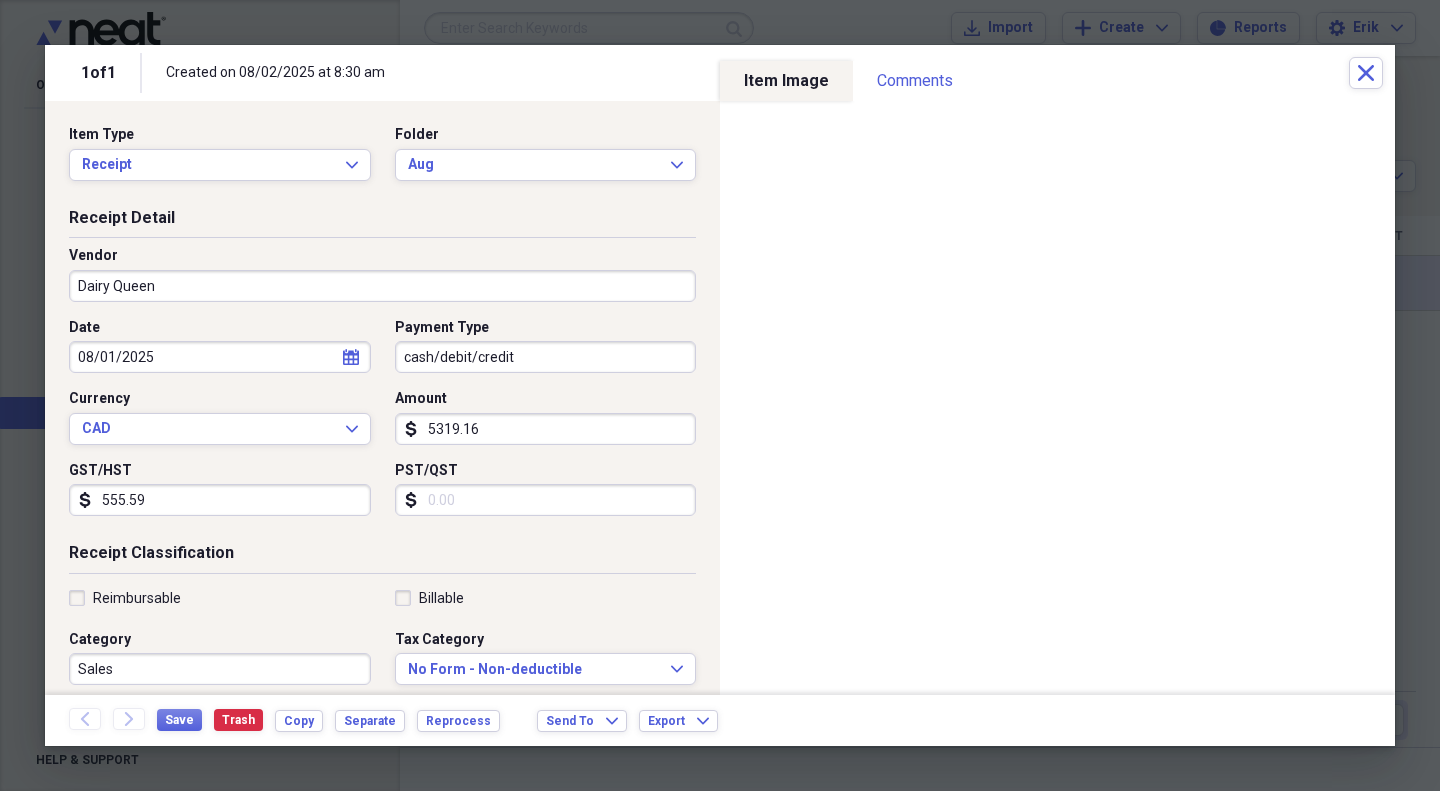 type on "555.59" 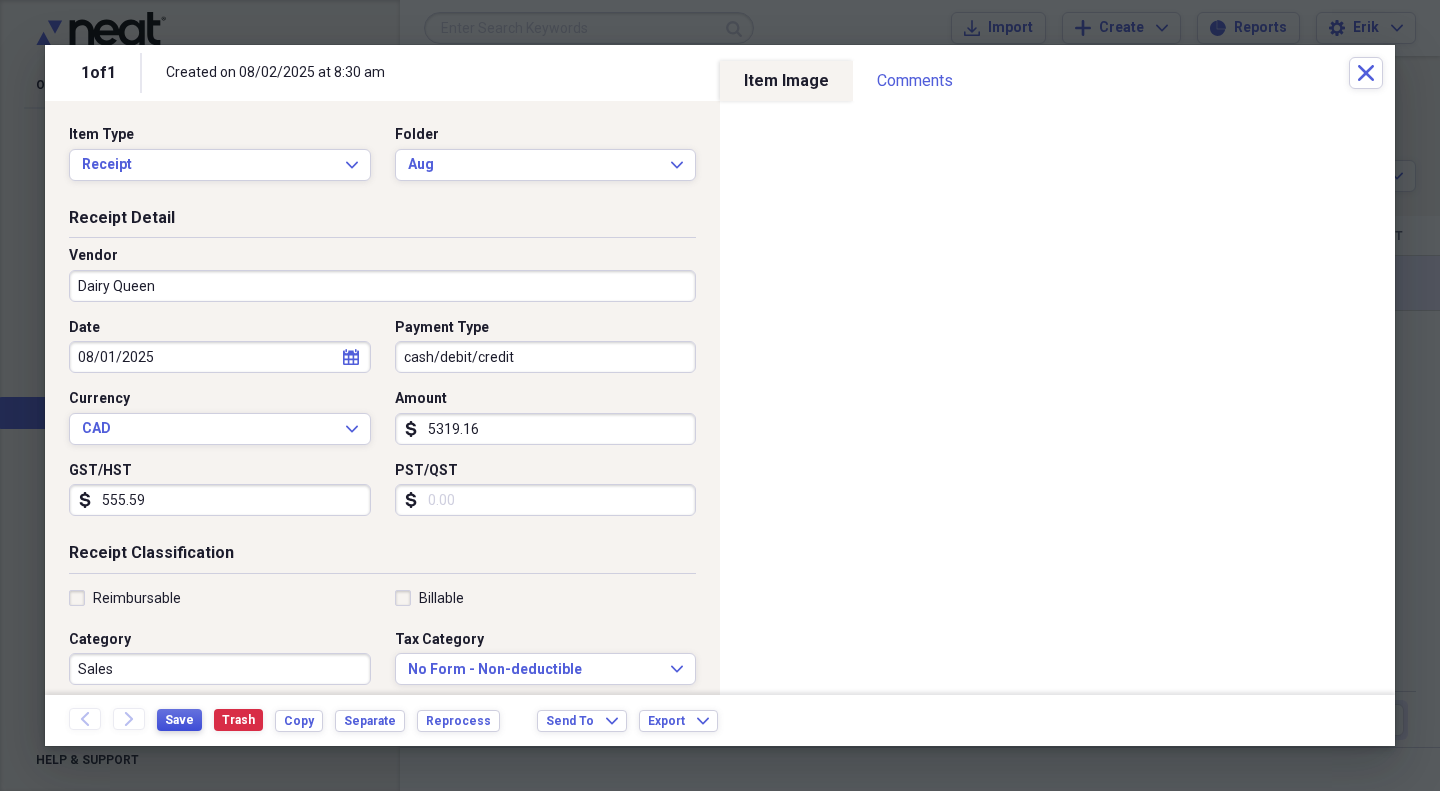 click on "Save" at bounding box center (179, 720) 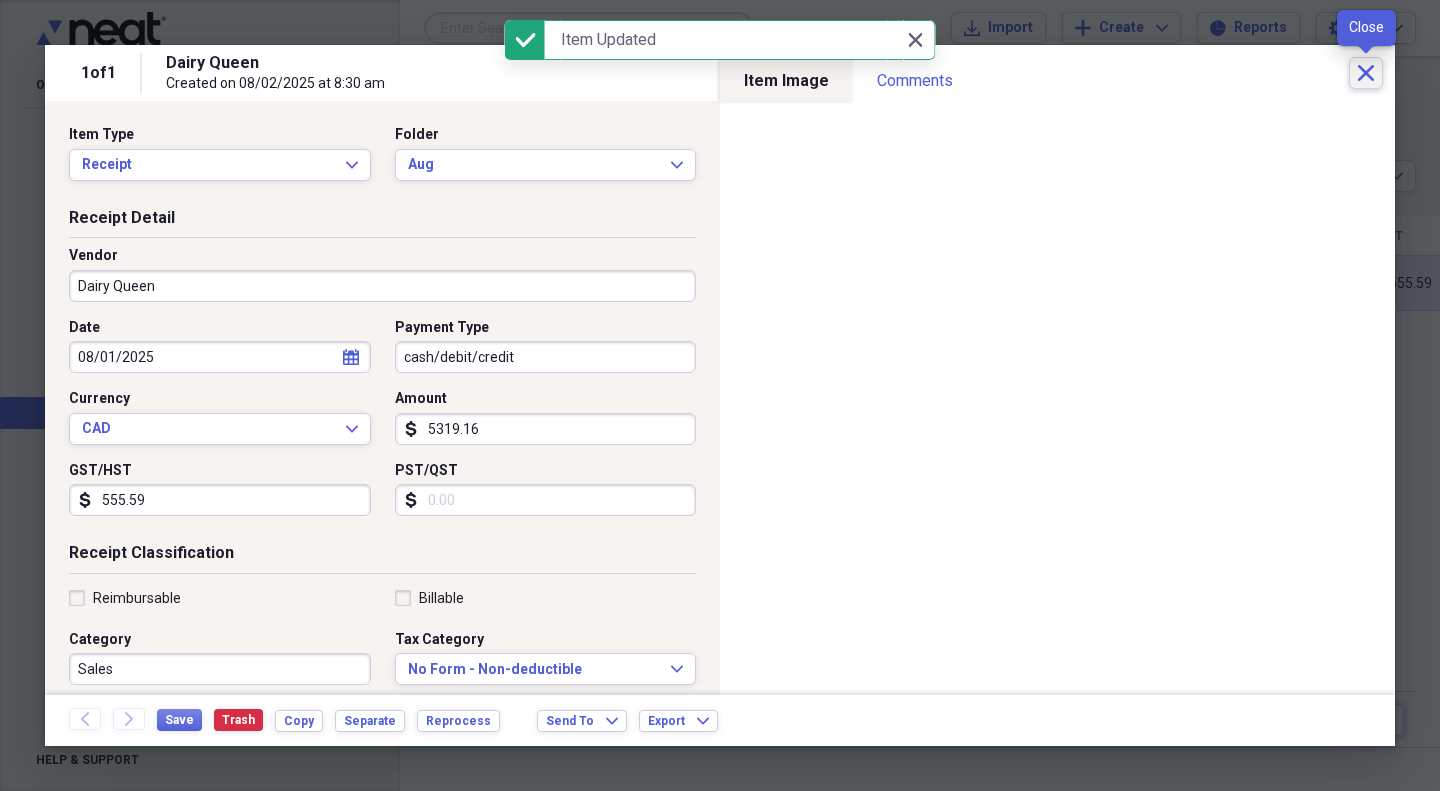 click 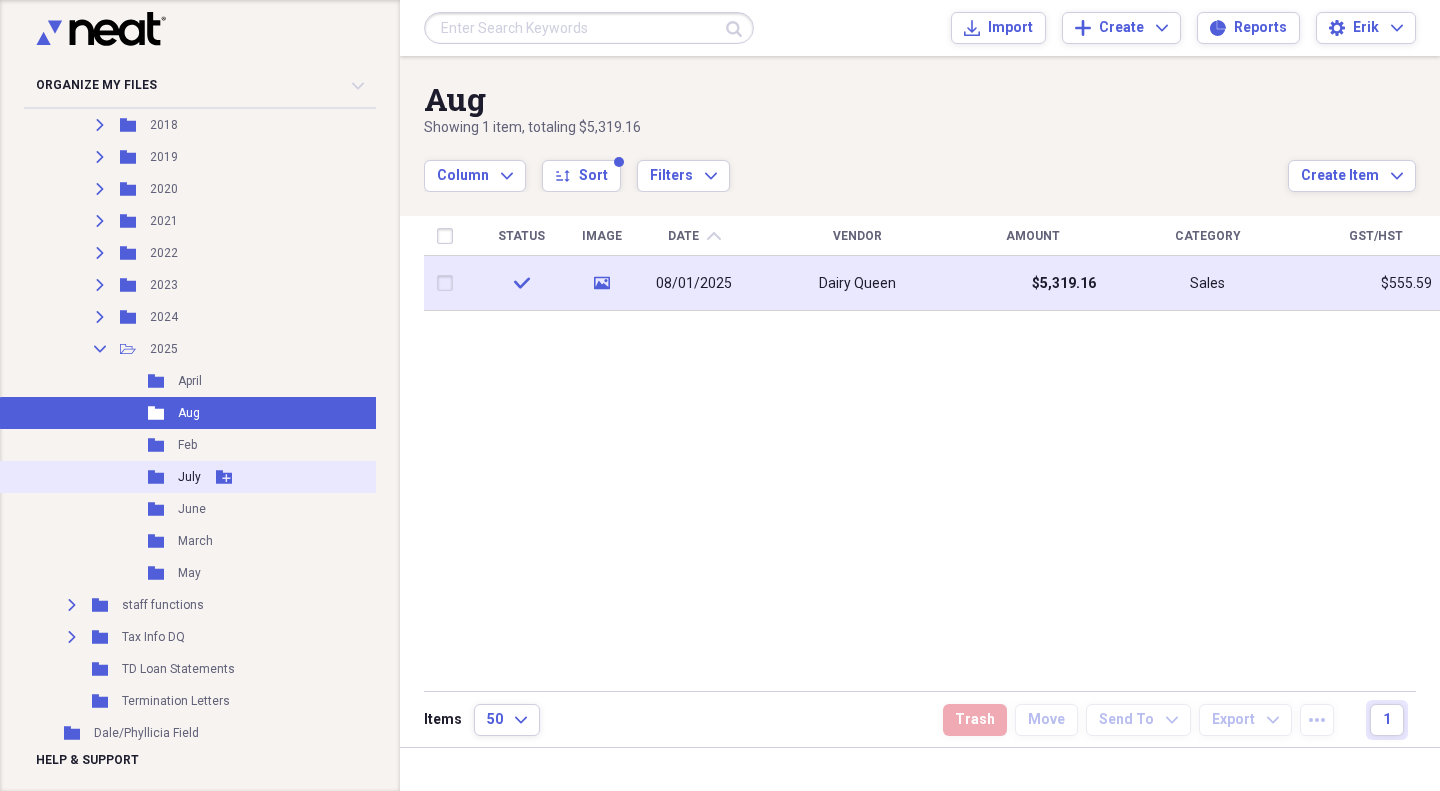 click on "July" at bounding box center (189, 477) 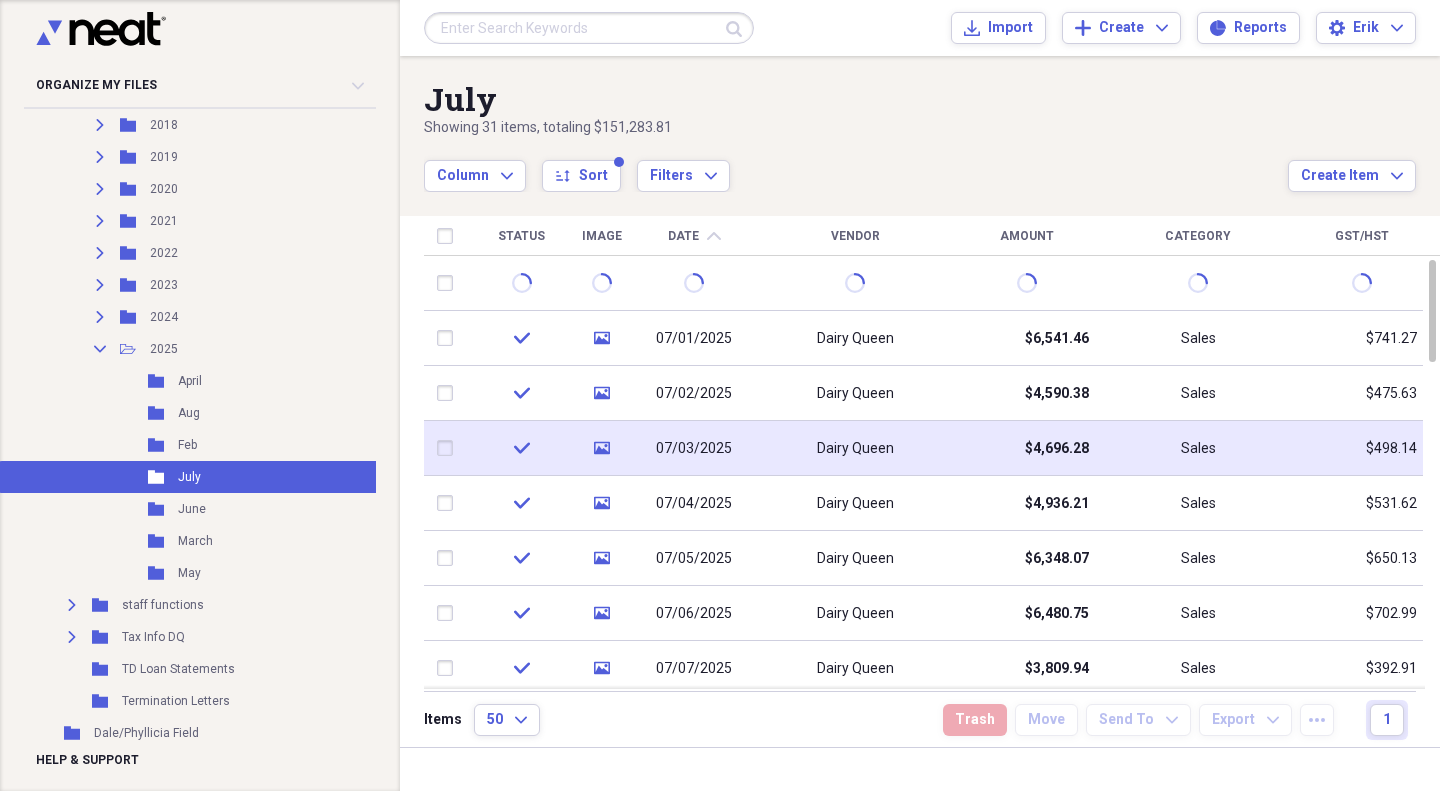 click on "07/03/2025" at bounding box center [694, 448] 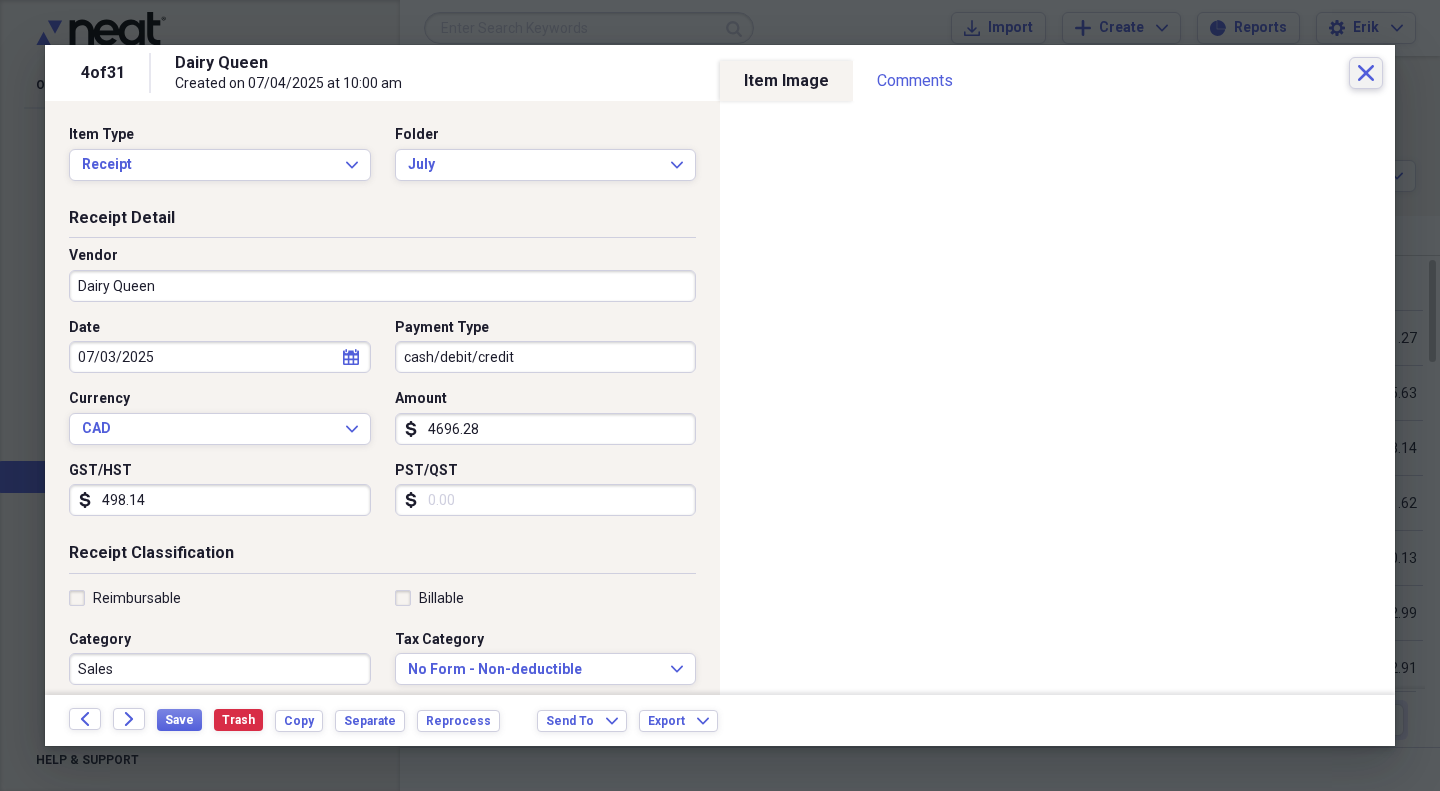 click on "Close" 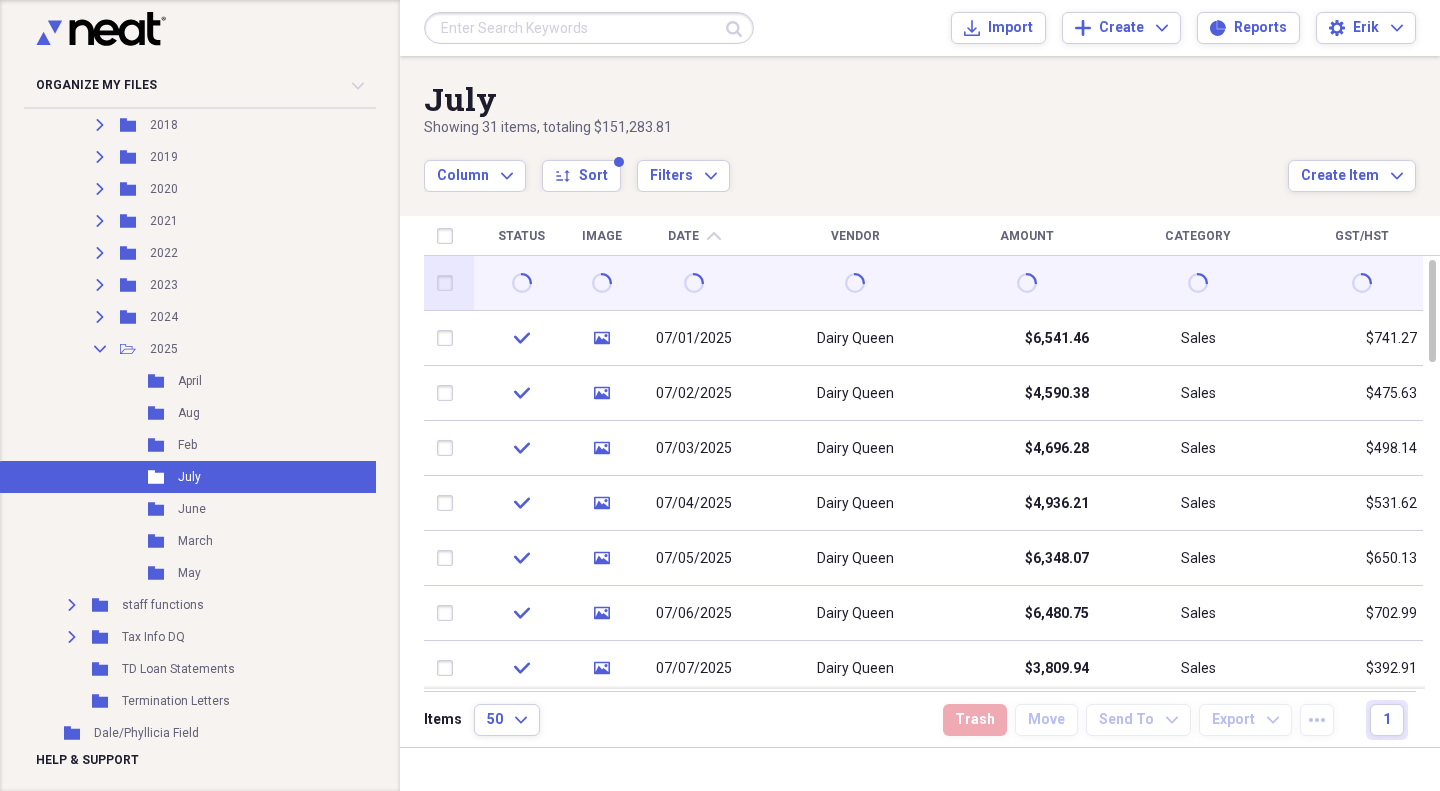 click at bounding box center [694, 283] 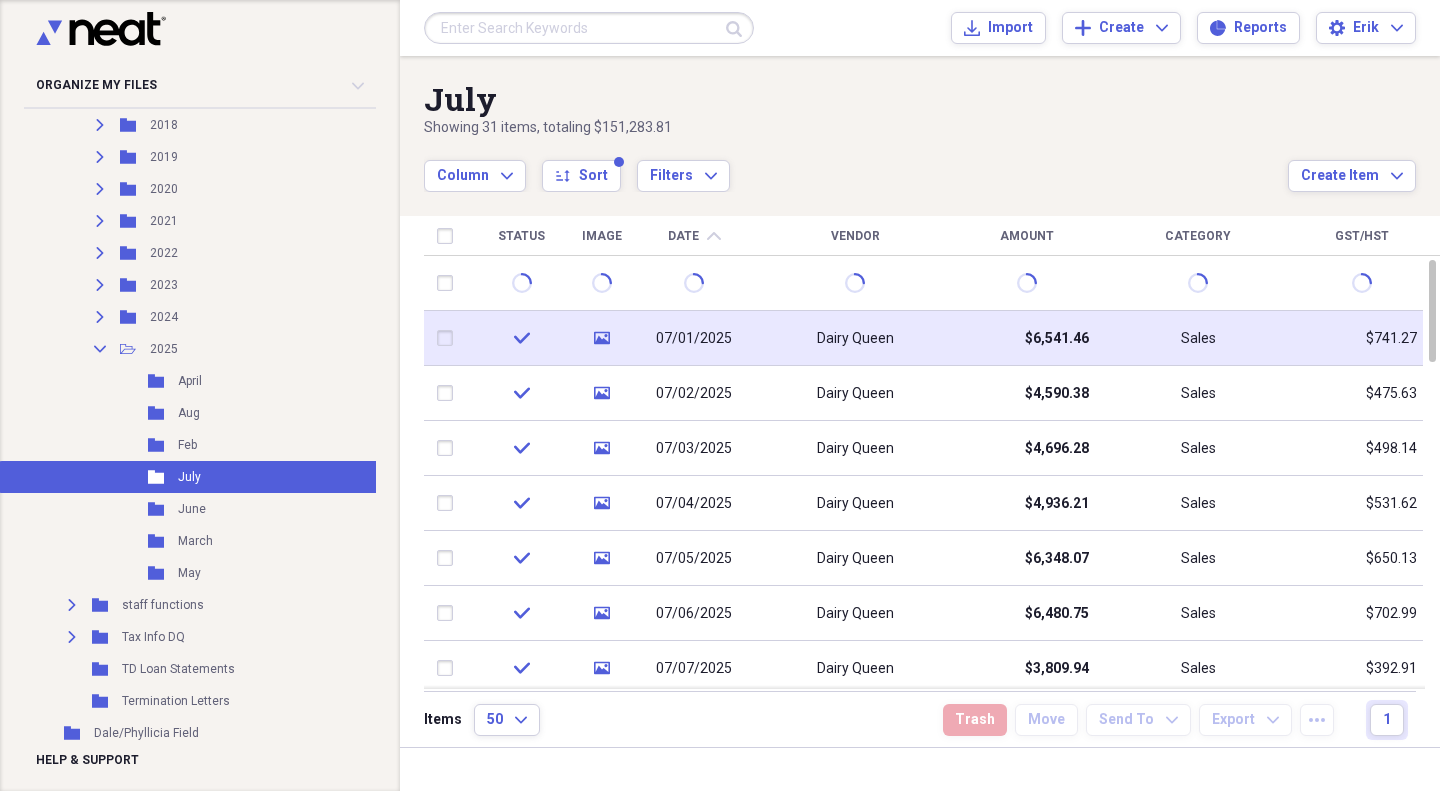 click on "Dairy Queen" at bounding box center (855, 339) 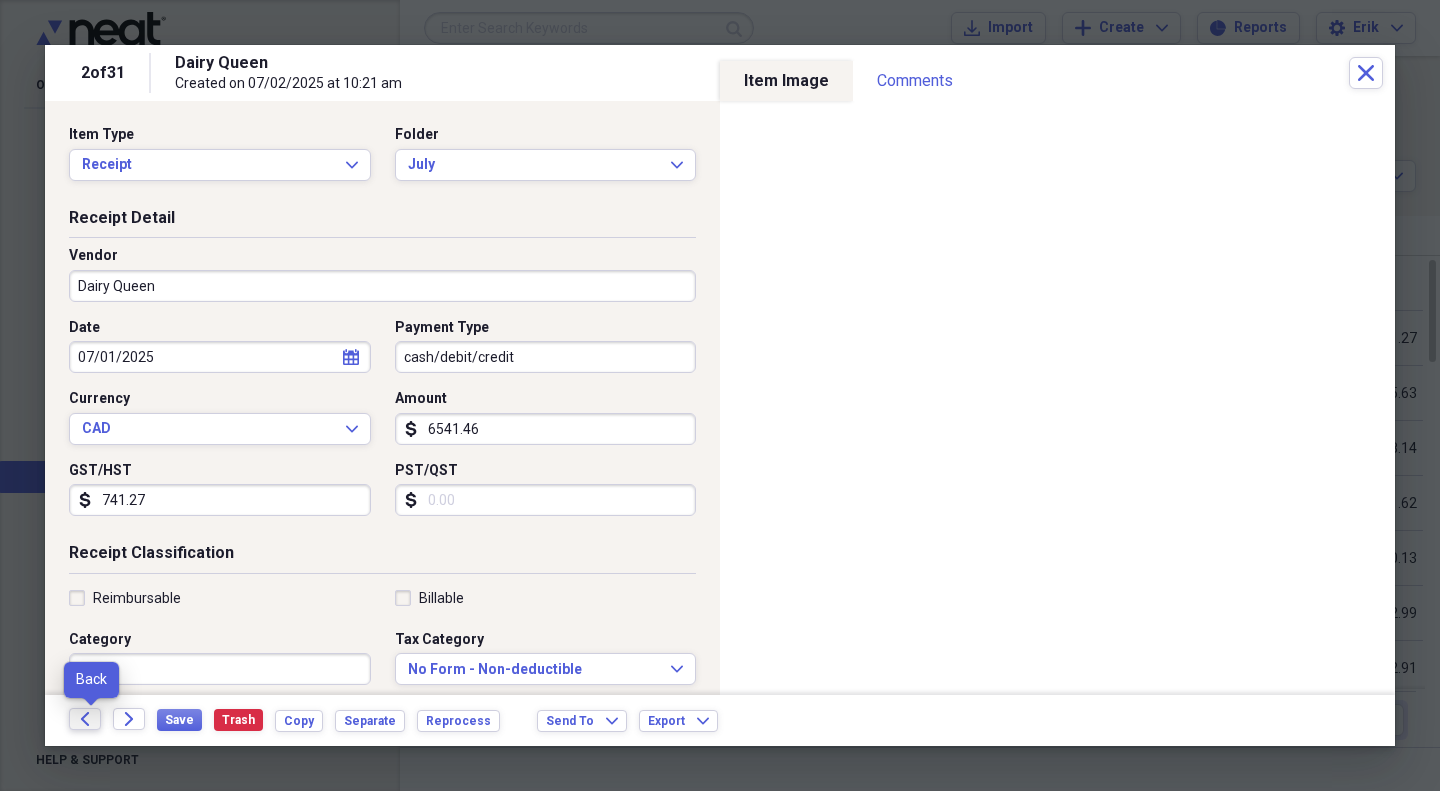 click on "Back" 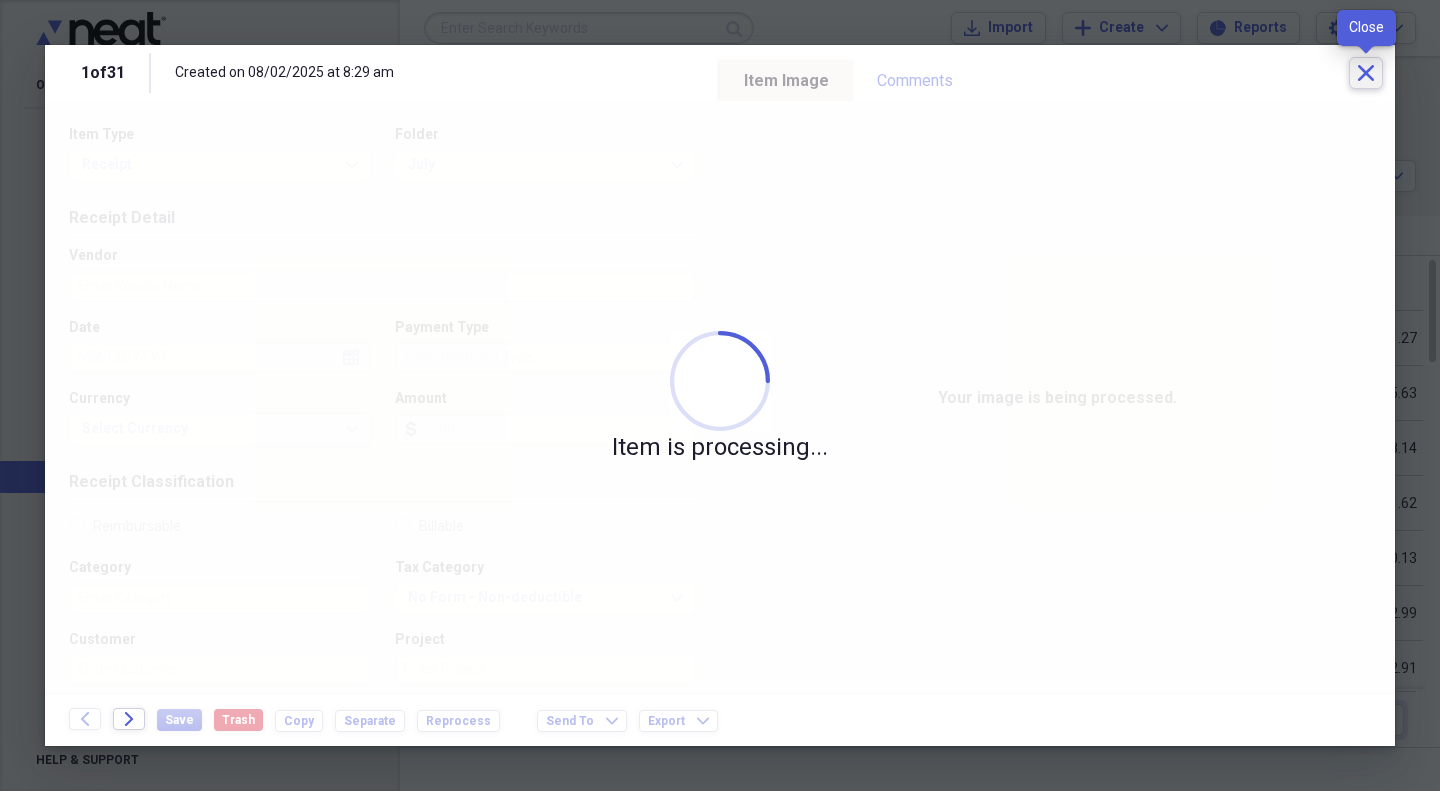 click 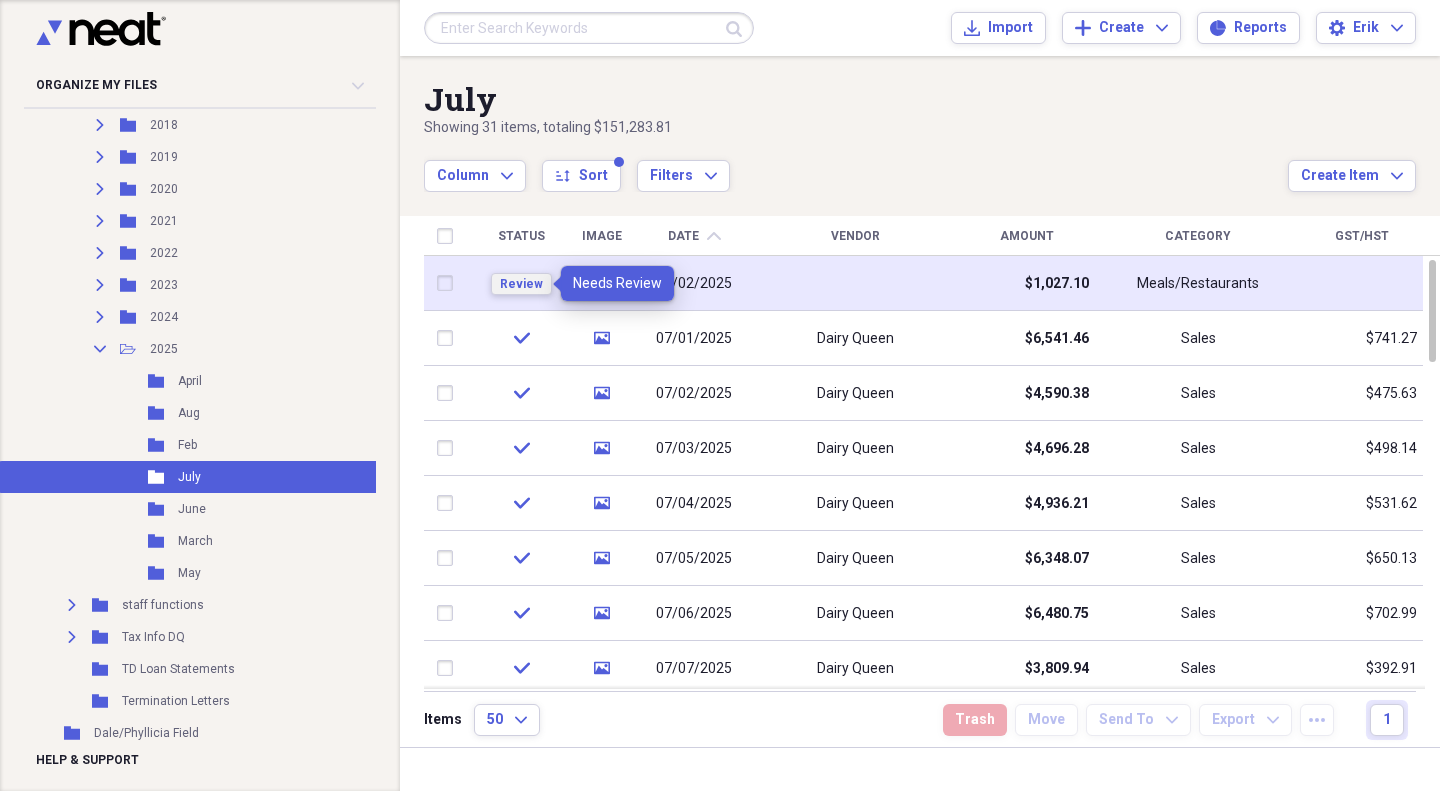 click on "Review" at bounding box center [521, 284] 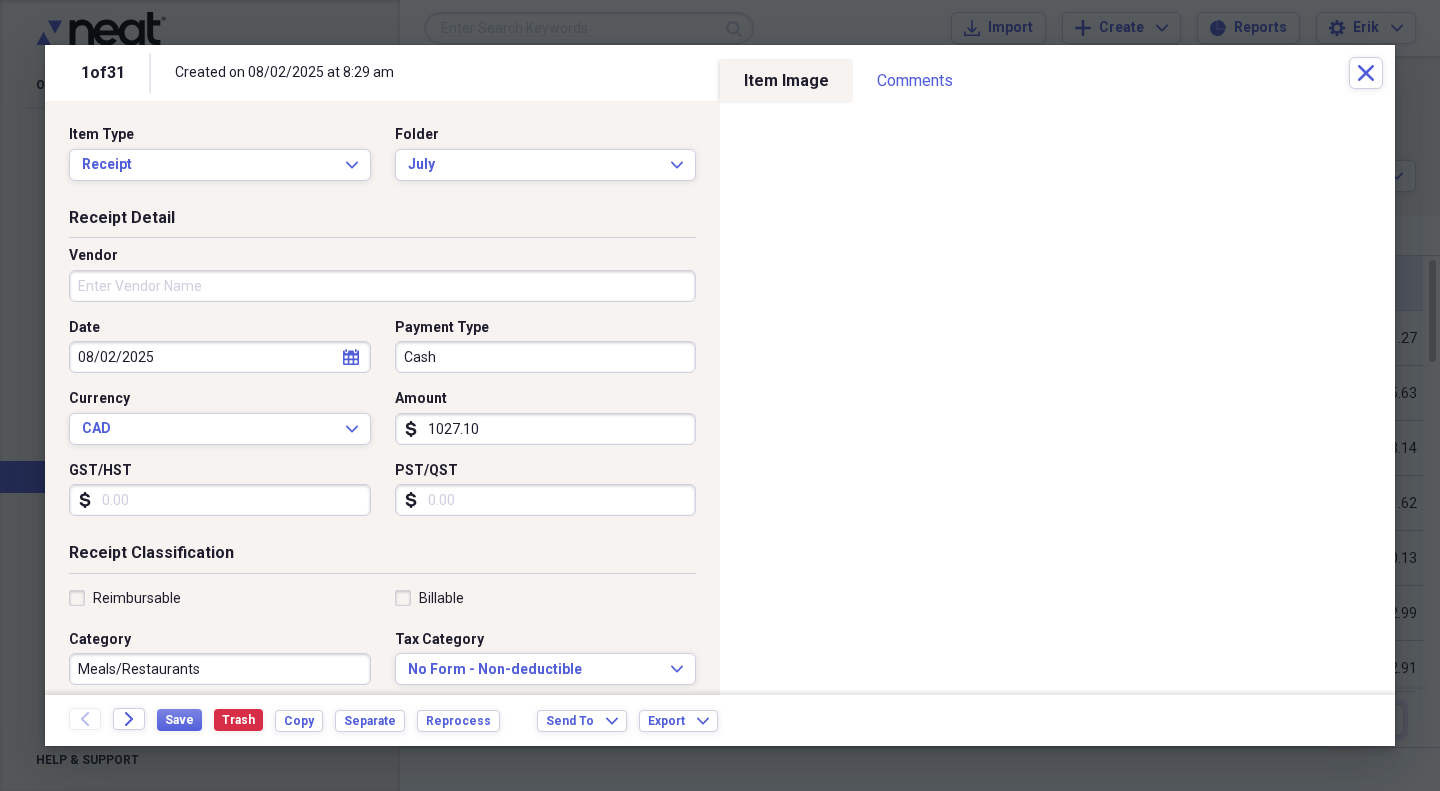 click on "Vendor" at bounding box center (382, 286) 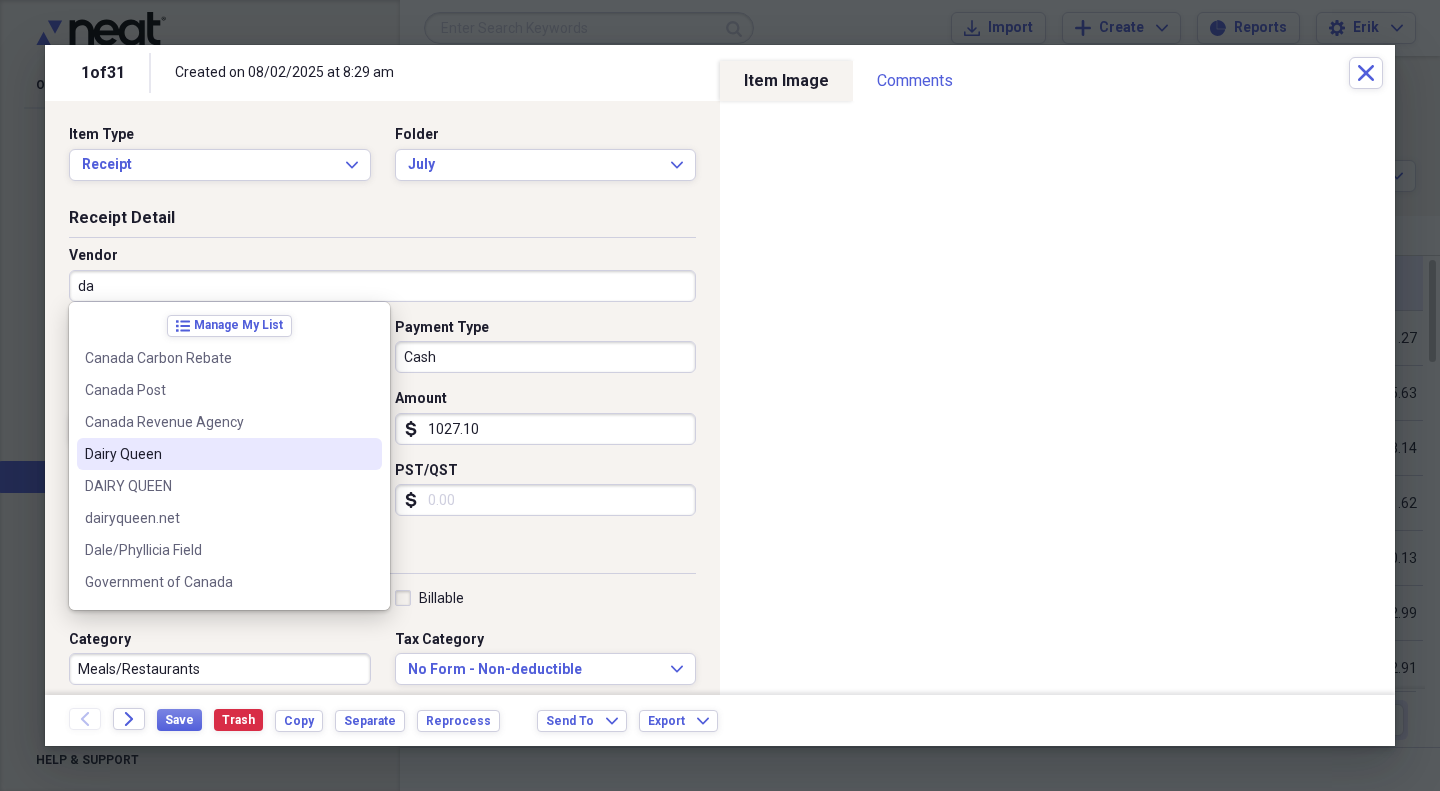 click on "Dairy Queen" at bounding box center [229, 454] 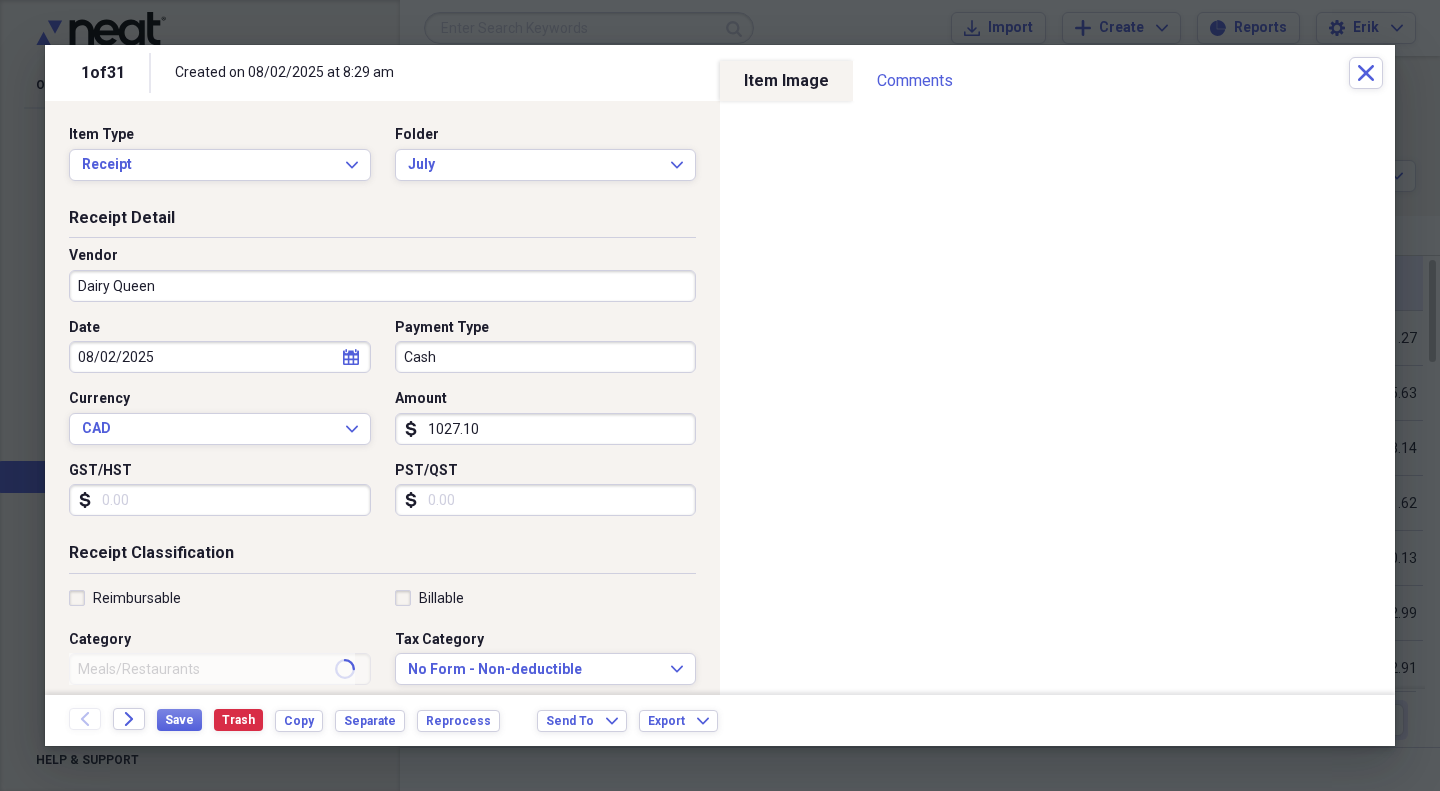 type on "Sales" 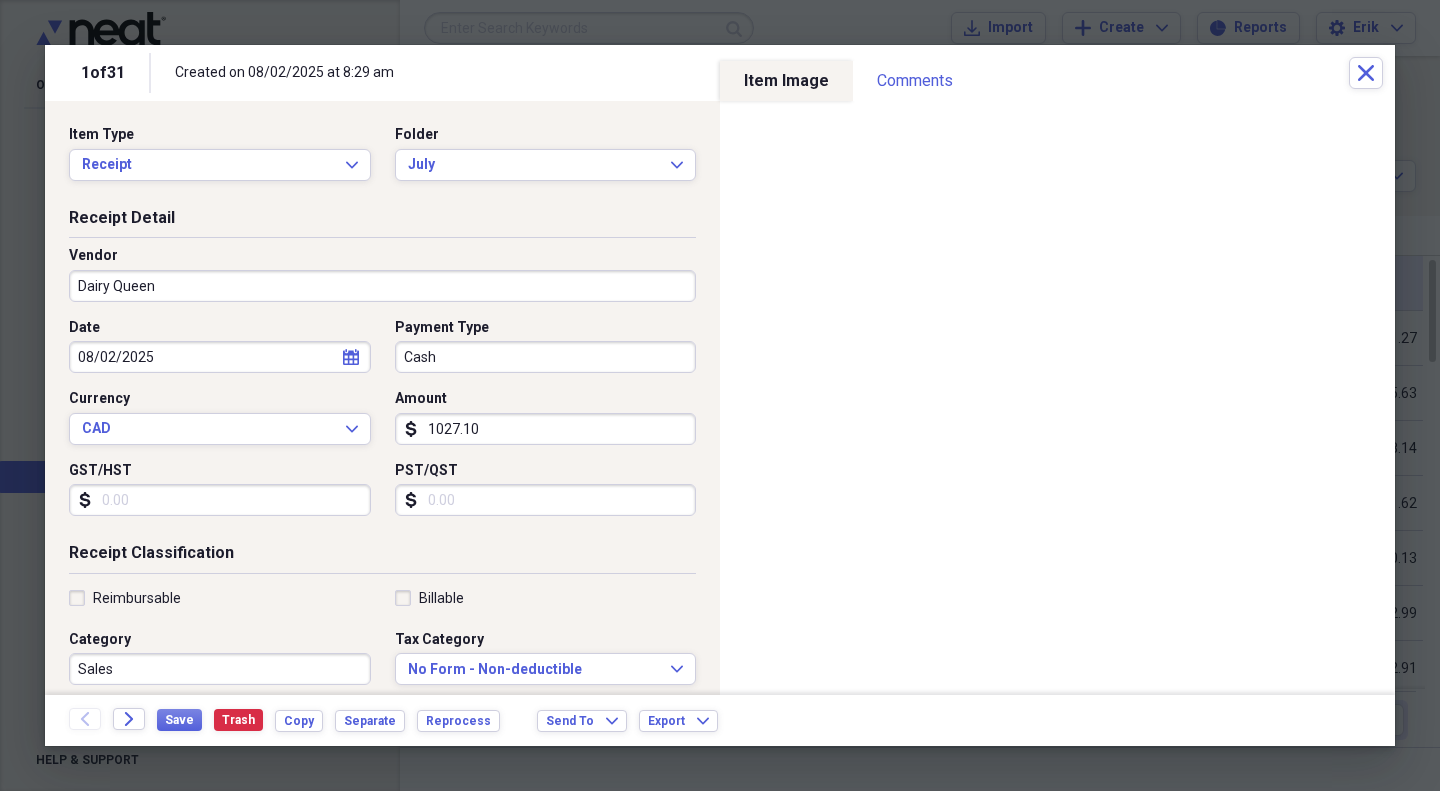 click on "08/02/2025" at bounding box center [220, 357] 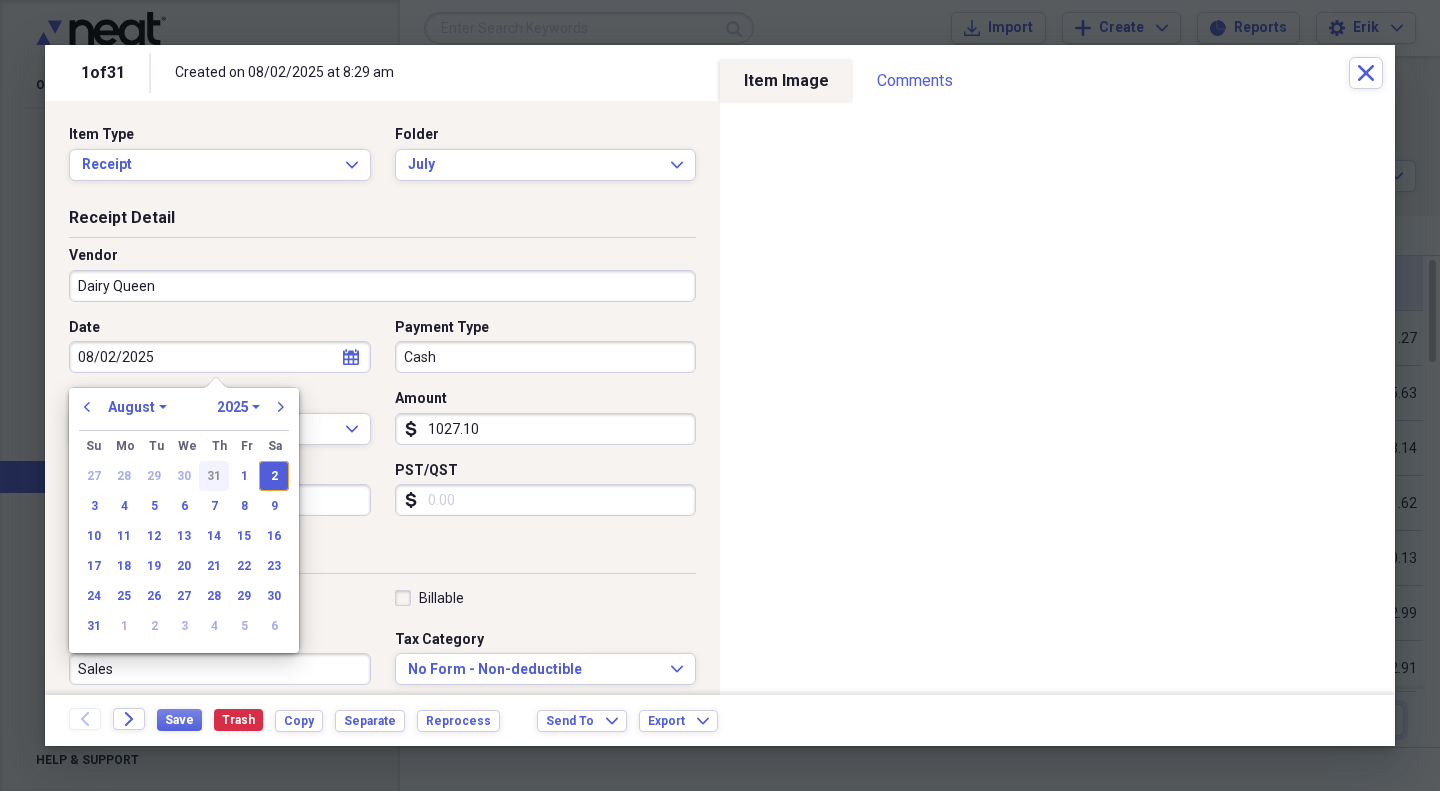click on "31" at bounding box center [214, 476] 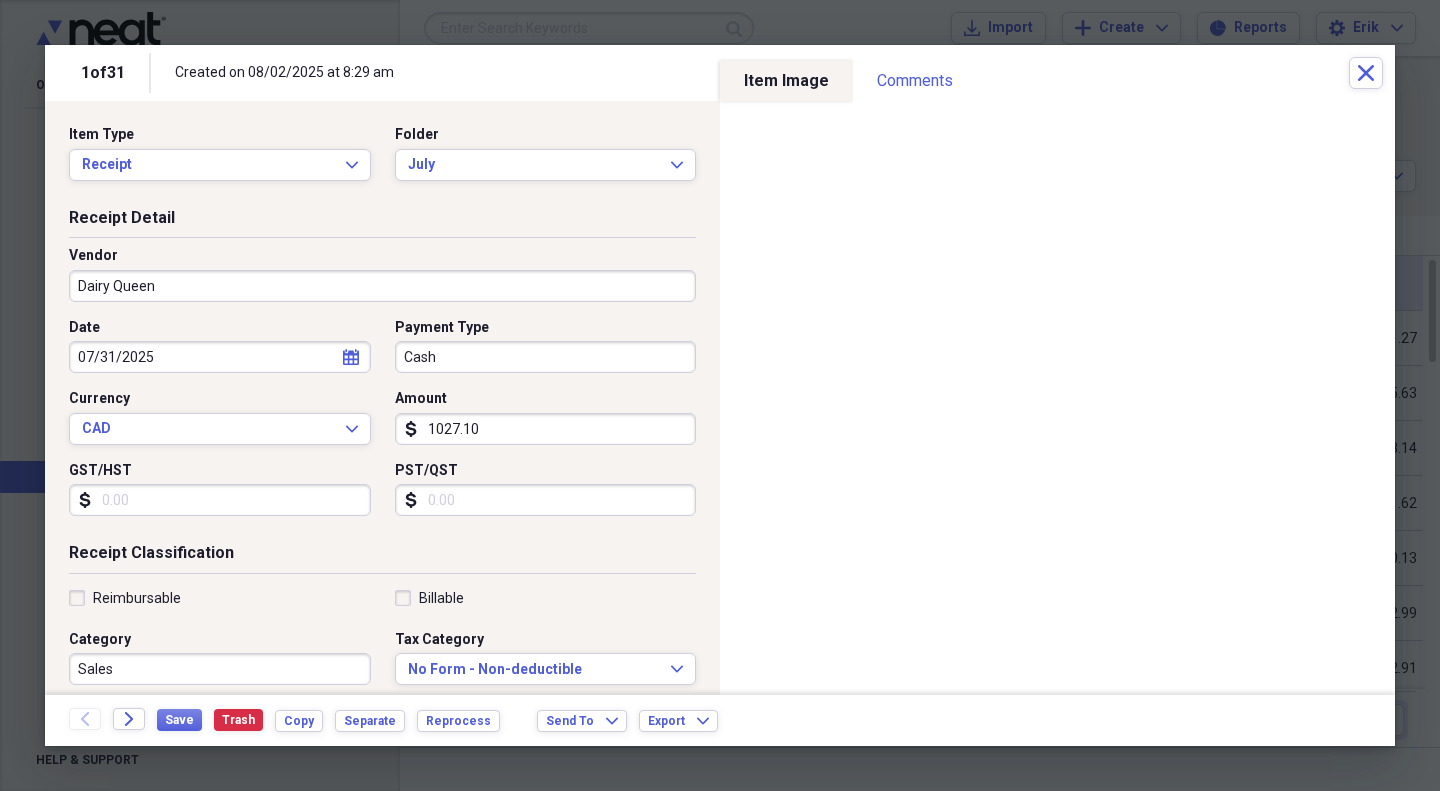 click on "Cash" at bounding box center (546, 357) 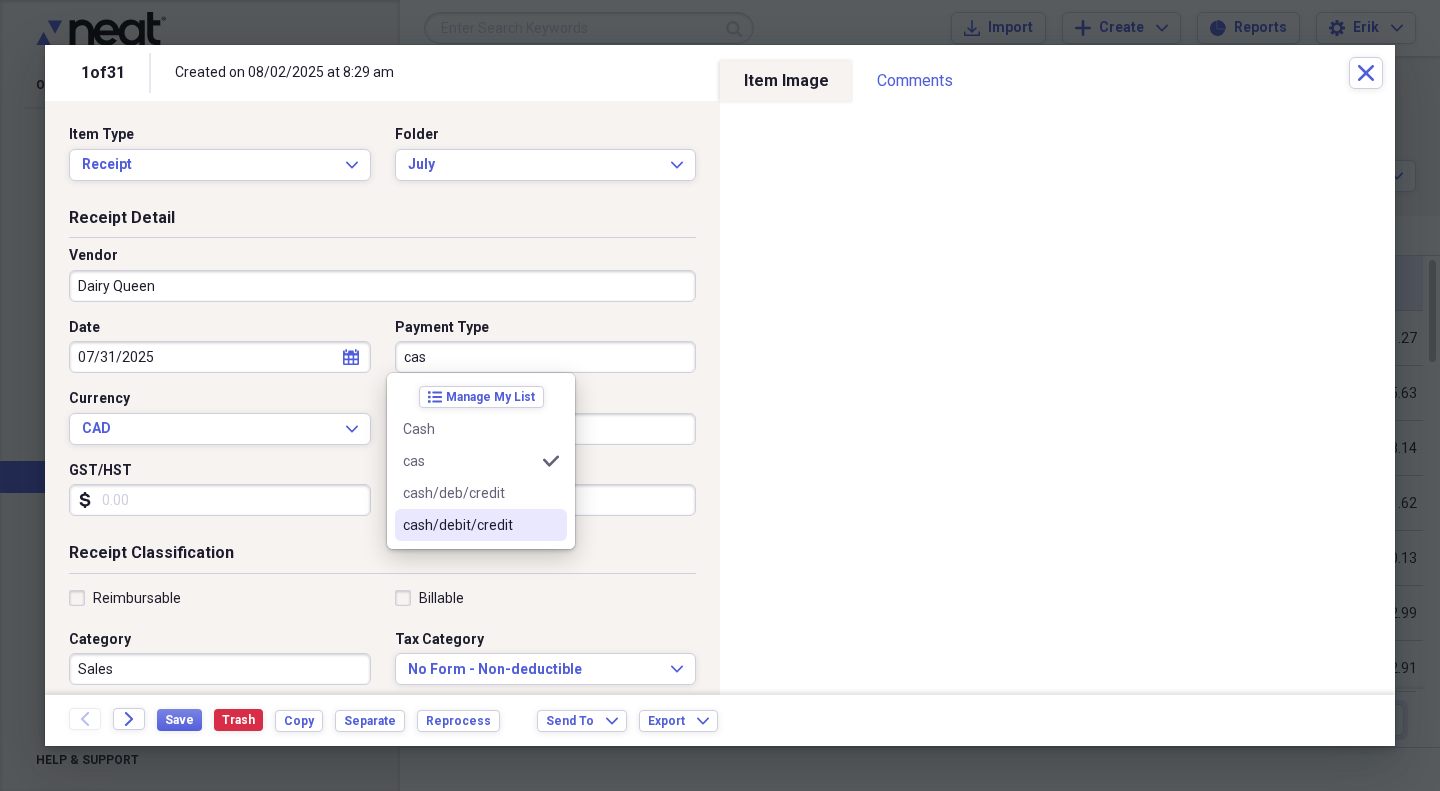 click on "cash/debit/credit" at bounding box center [469, 525] 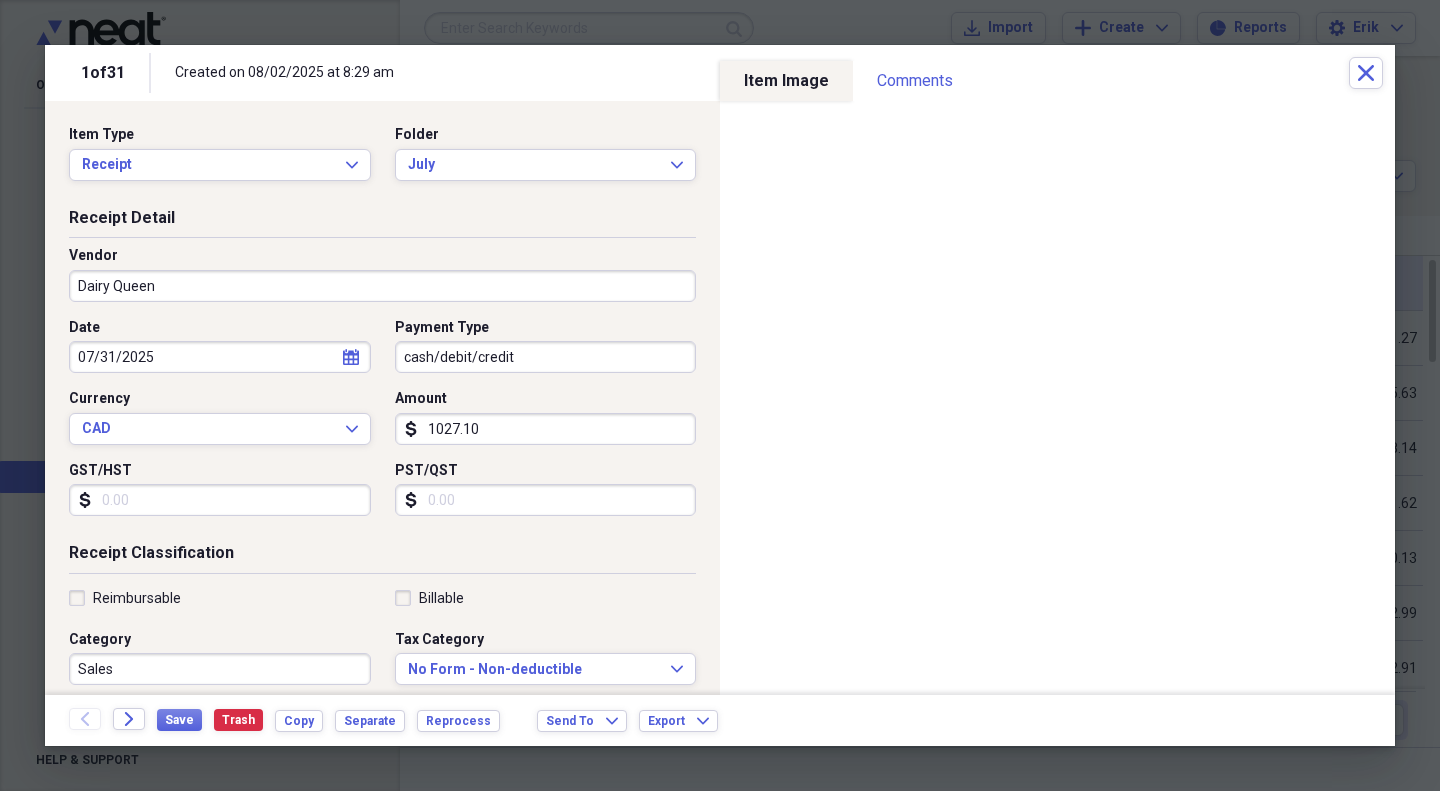 click on "1027.10" at bounding box center (546, 429) 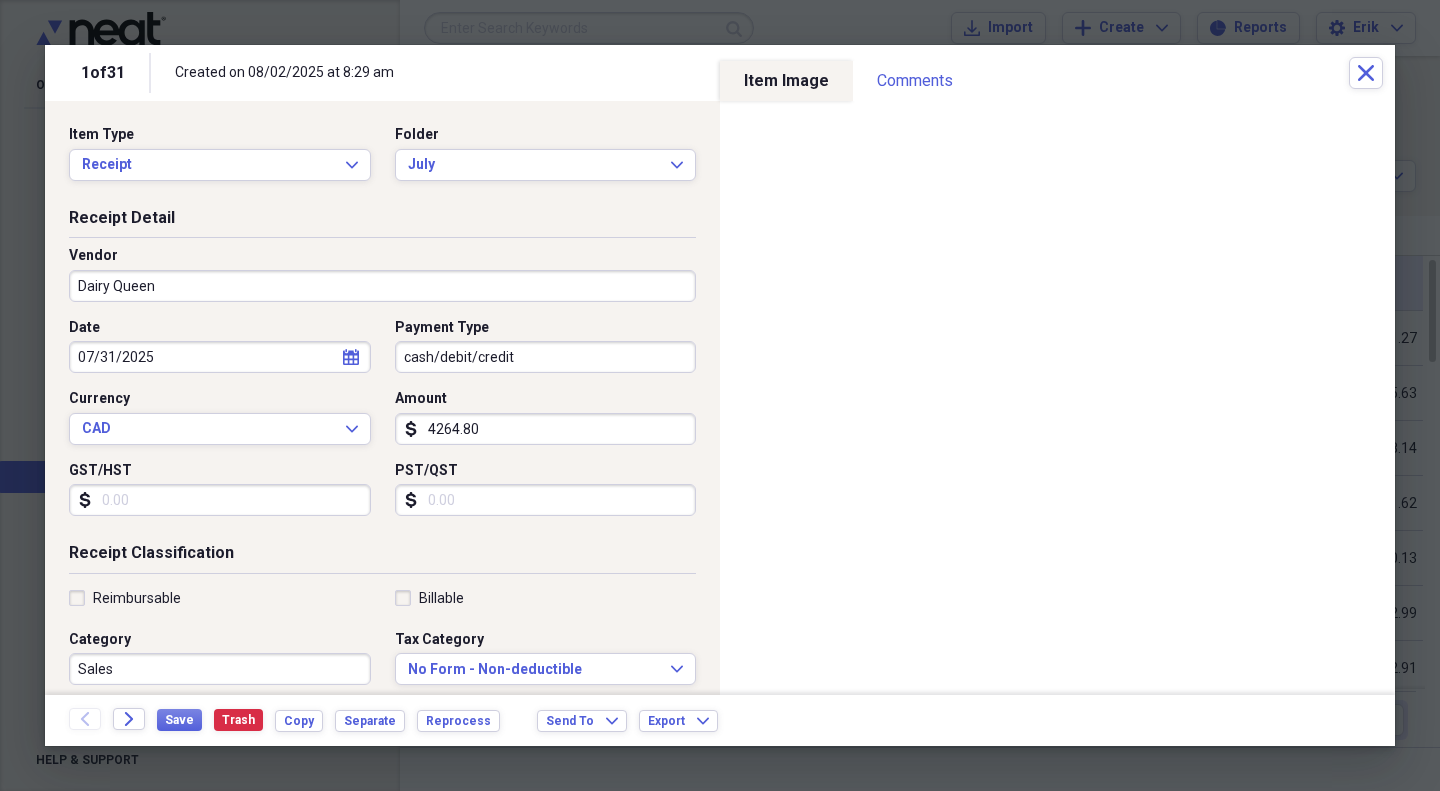 type on "4264.80" 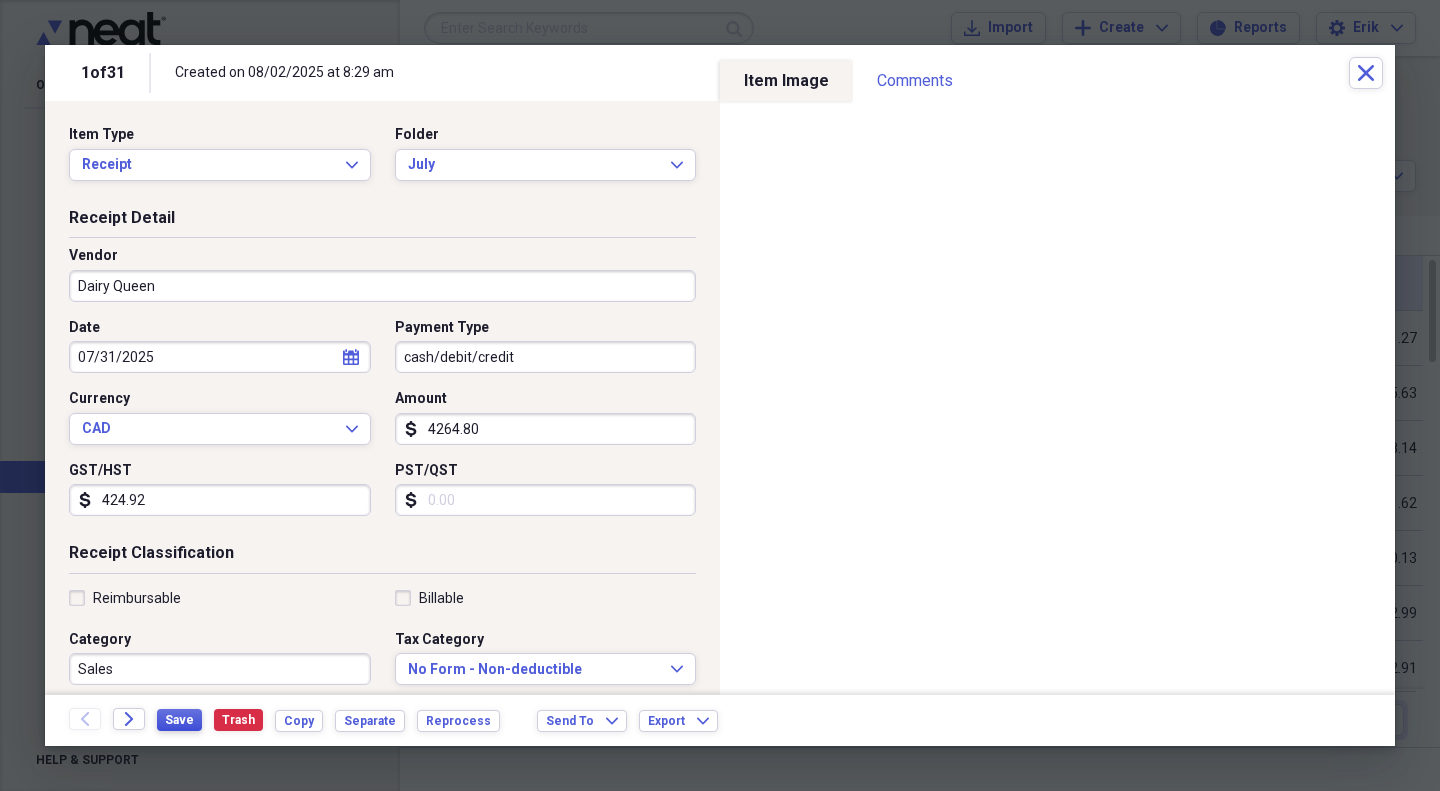type on "424.92" 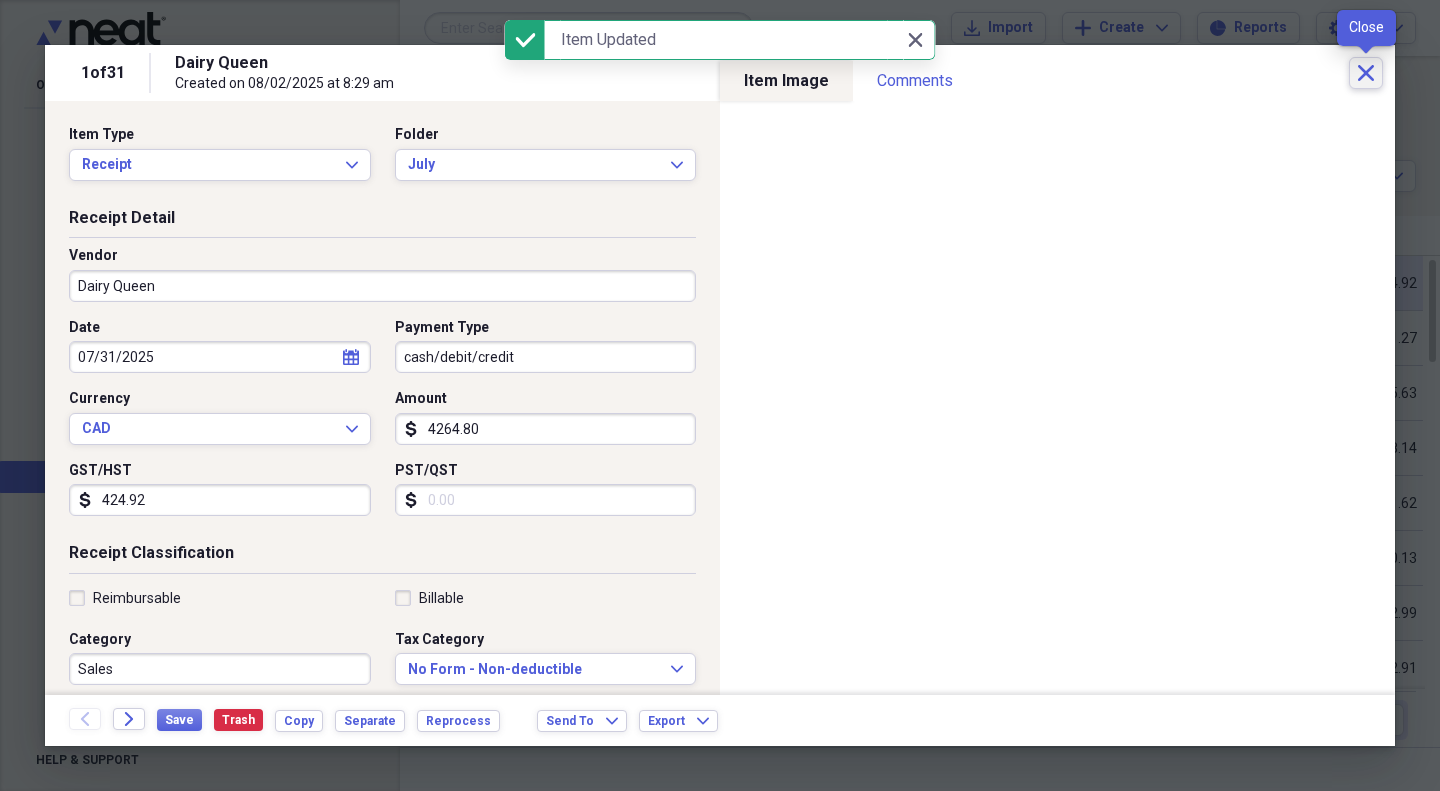 click on "Close" 